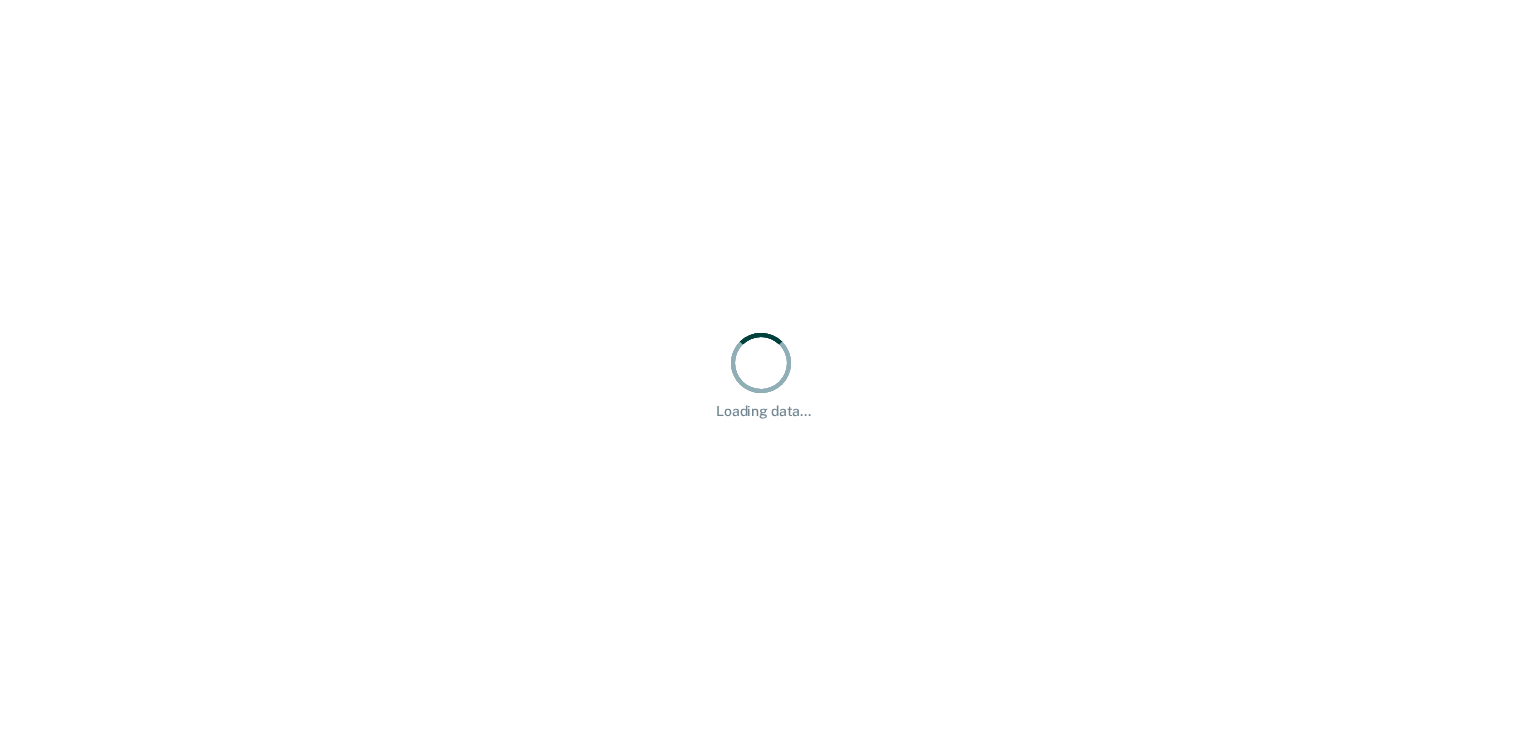 scroll, scrollTop: 0, scrollLeft: 0, axis: both 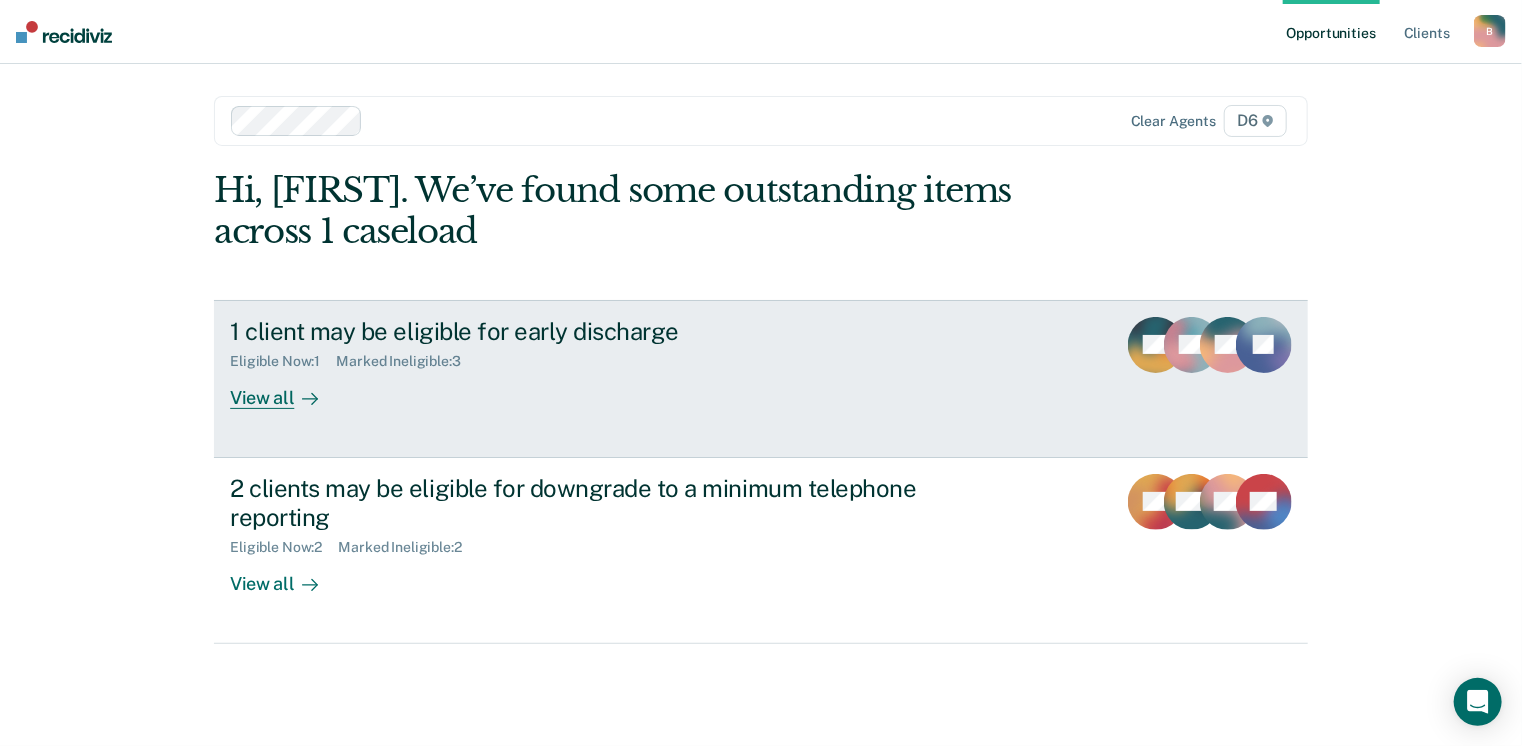 click on "View all" at bounding box center (286, 389) 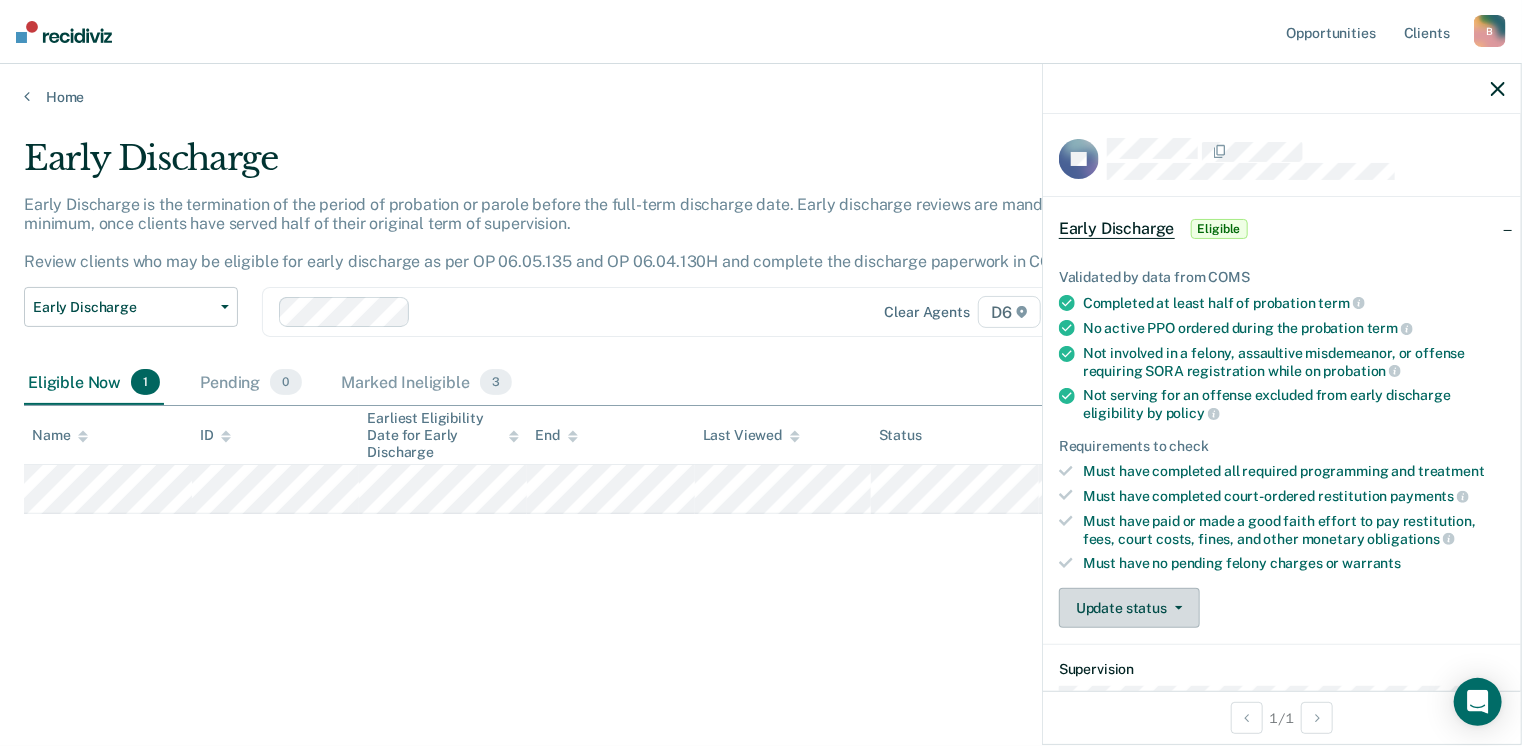 click on "Update status" at bounding box center [1129, 608] 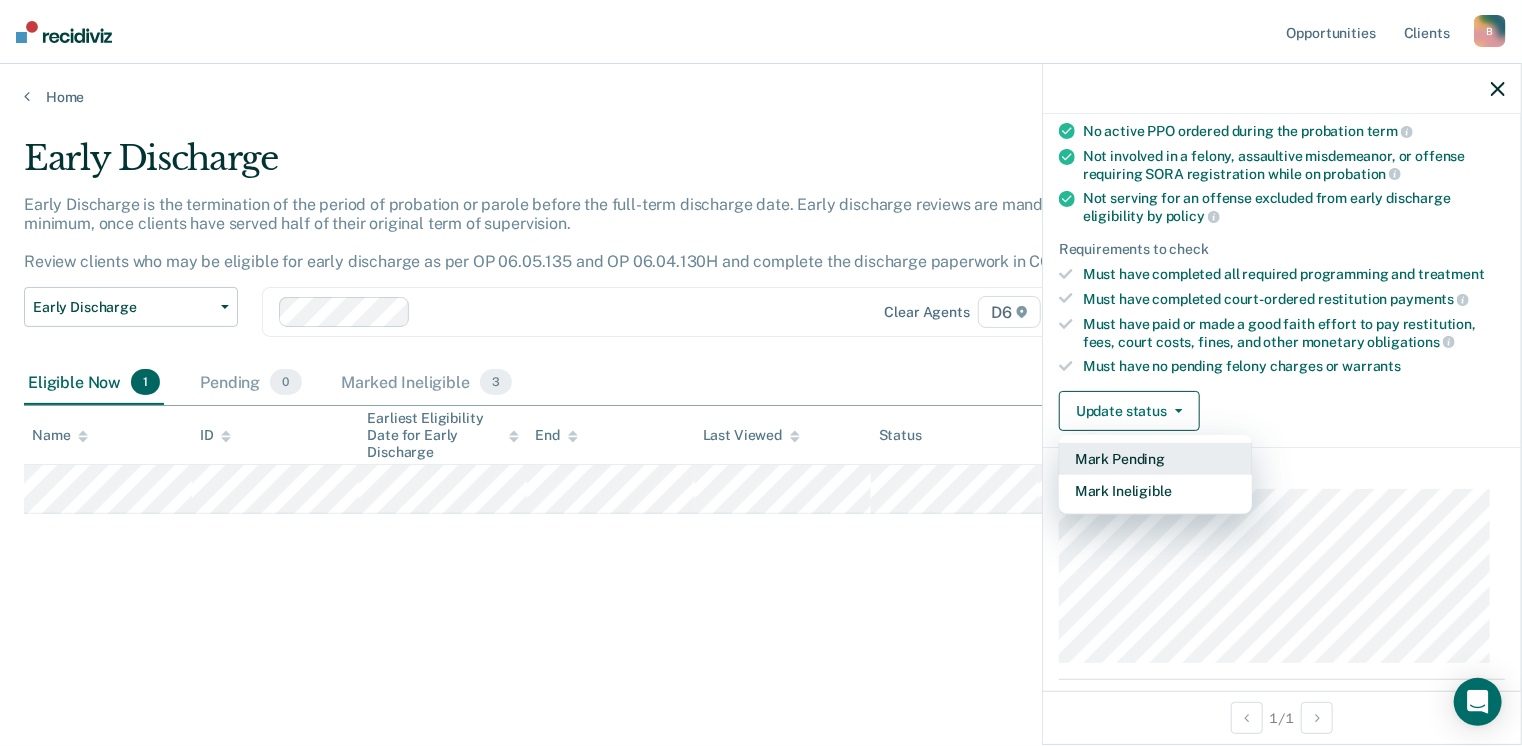 scroll, scrollTop: 205, scrollLeft: 0, axis: vertical 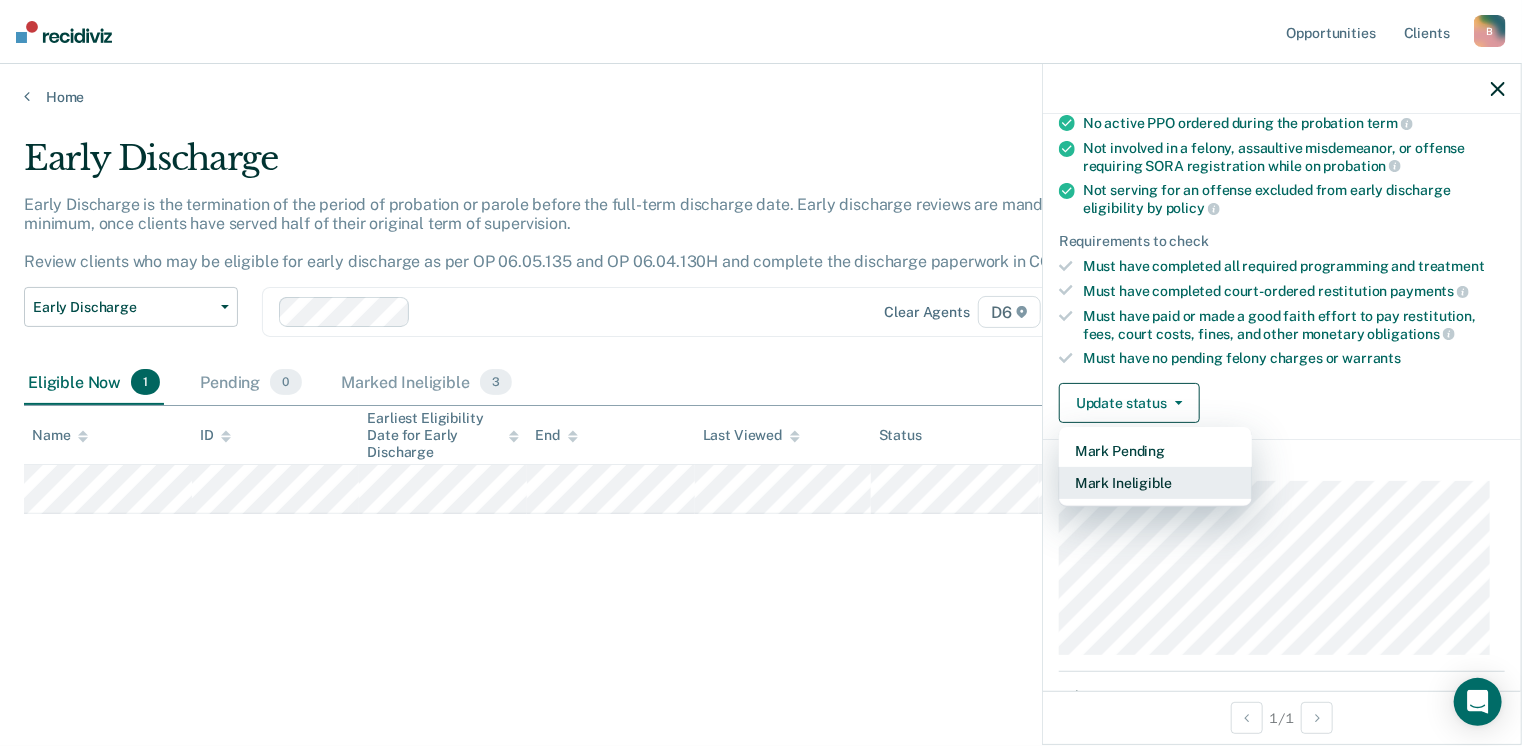 click on "Mark Ineligible" at bounding box center [1155, 483] 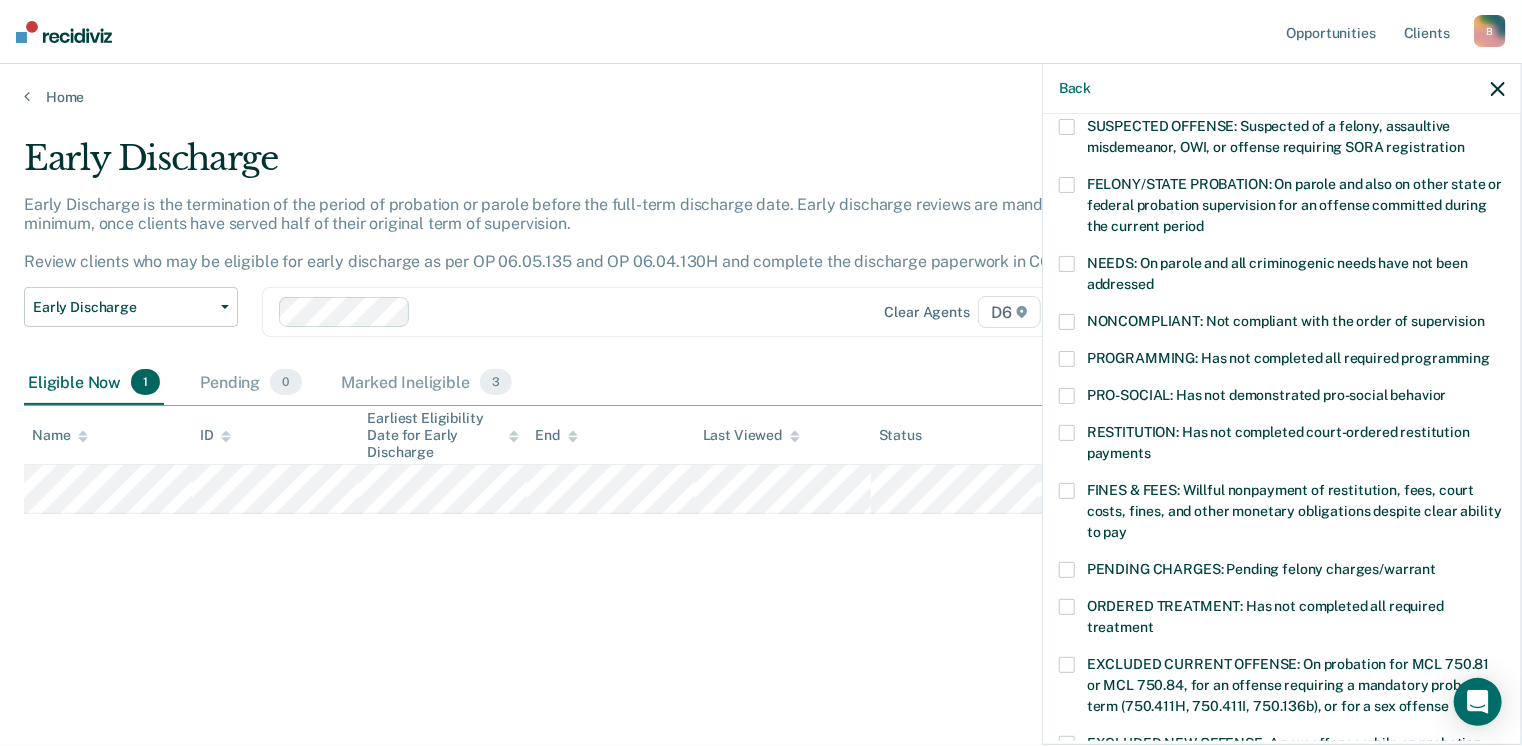 click at bounding box center (1067, 359) 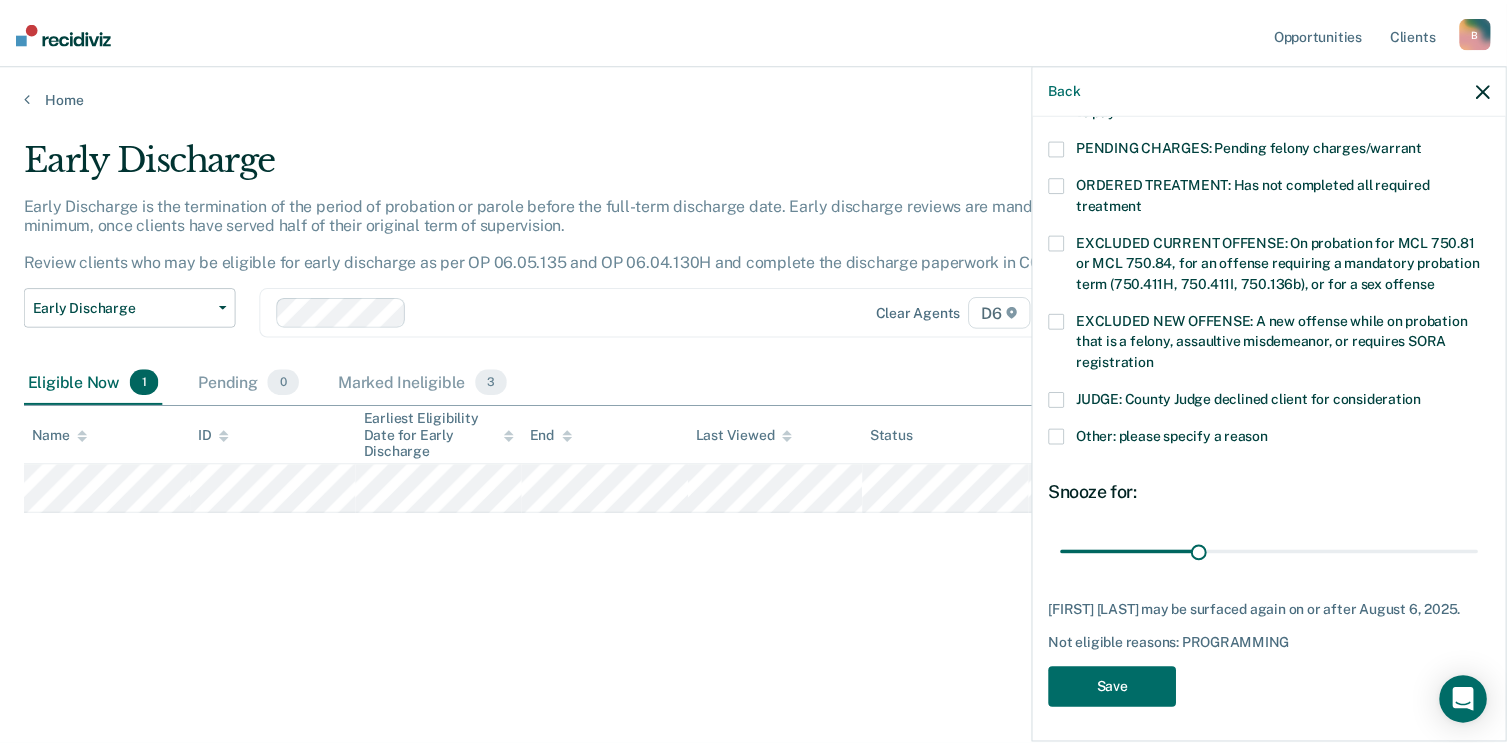 scroll, scrollTop: 630, scrollLeft: 0, axis: vertical 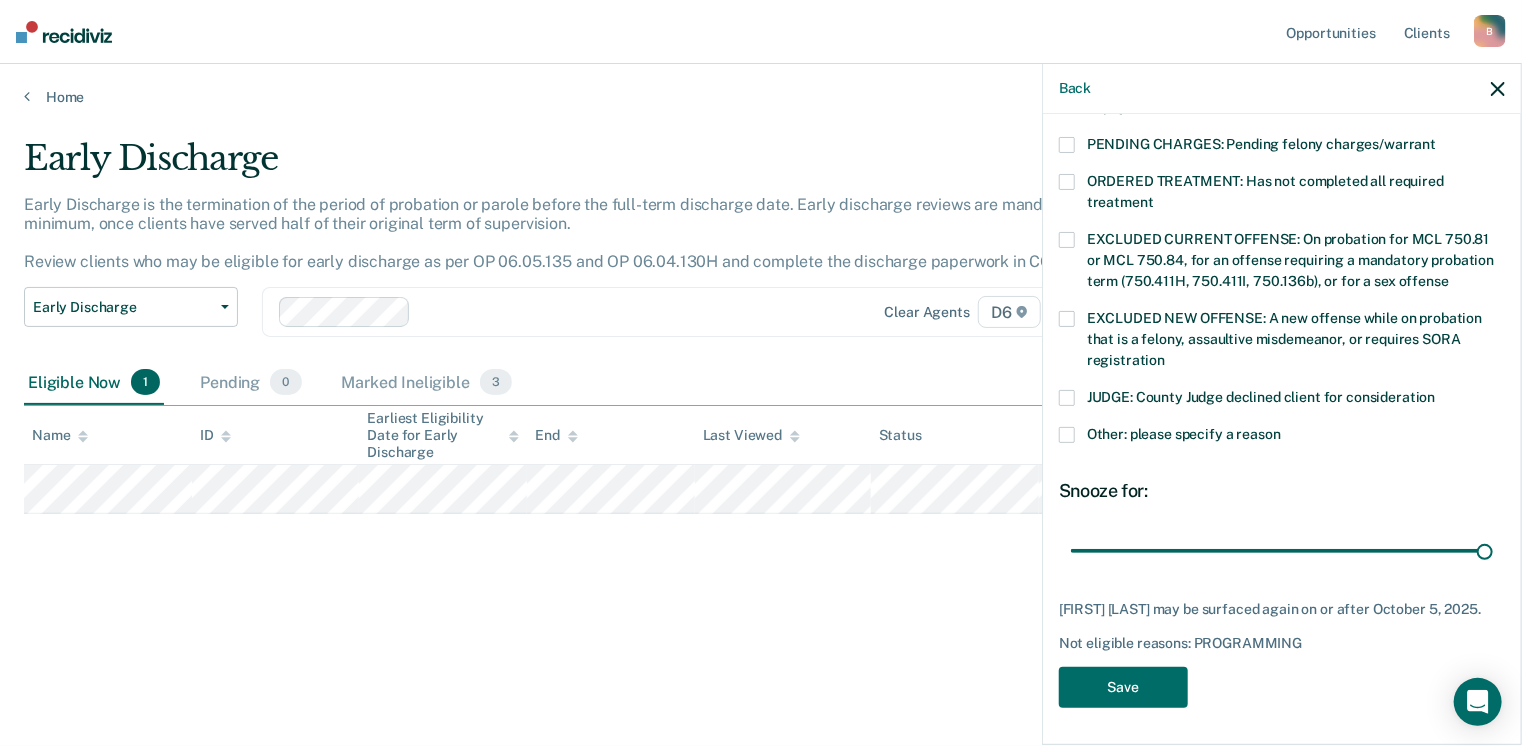 drag, startPoint x: 1209, startPoint y: 549, endPoint x: 1487, endPoint y: 556, distance: 278.0881 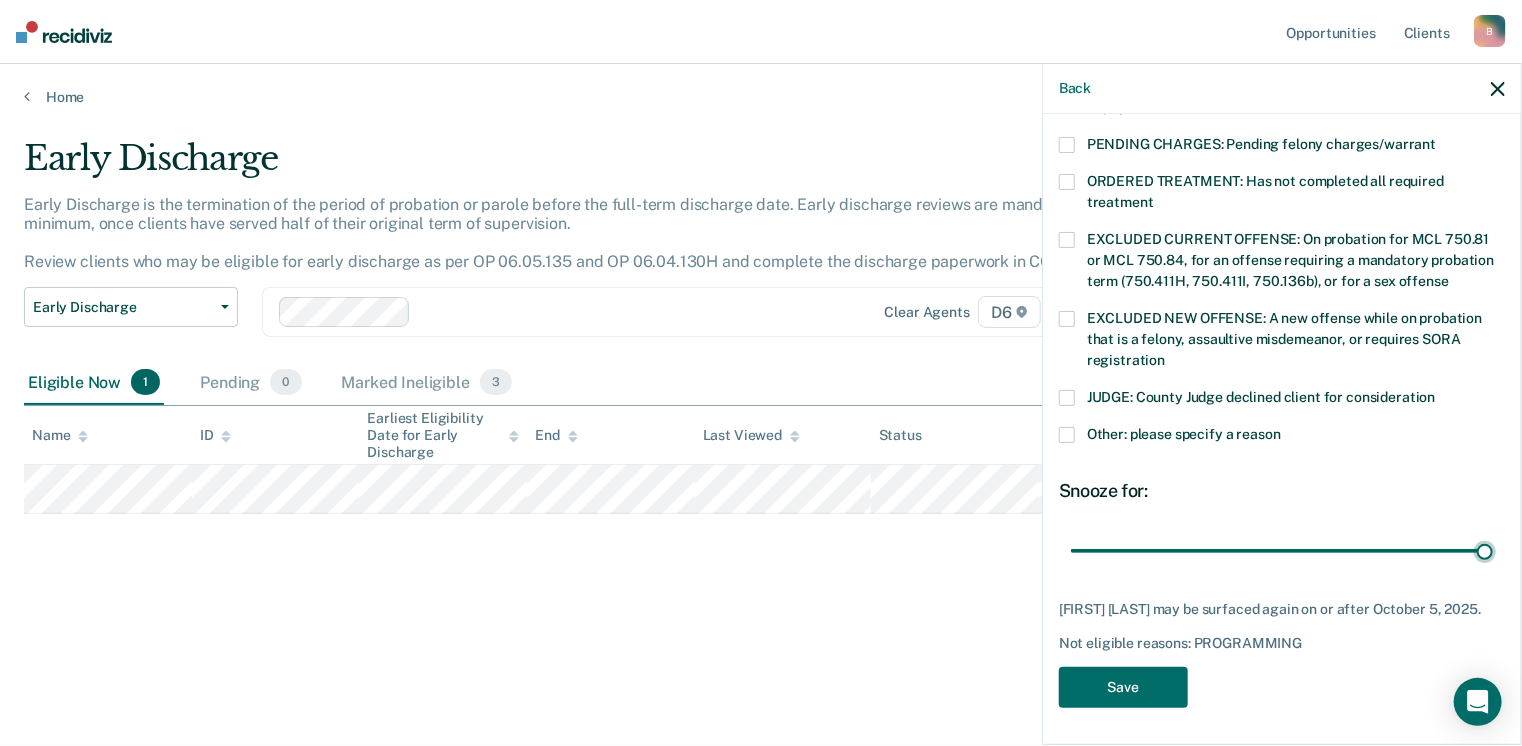 type on "90" 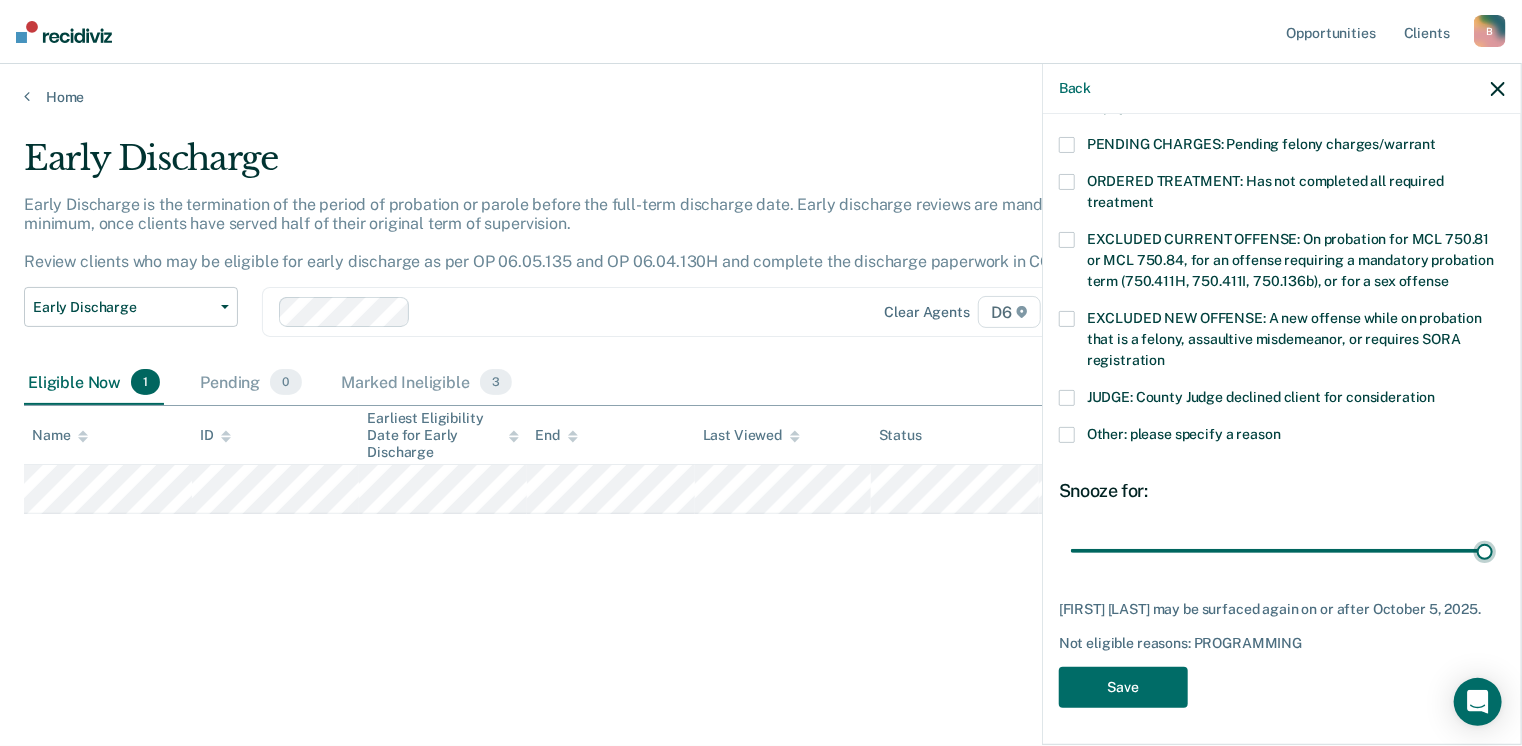 click at bounding box center [1282, 551] 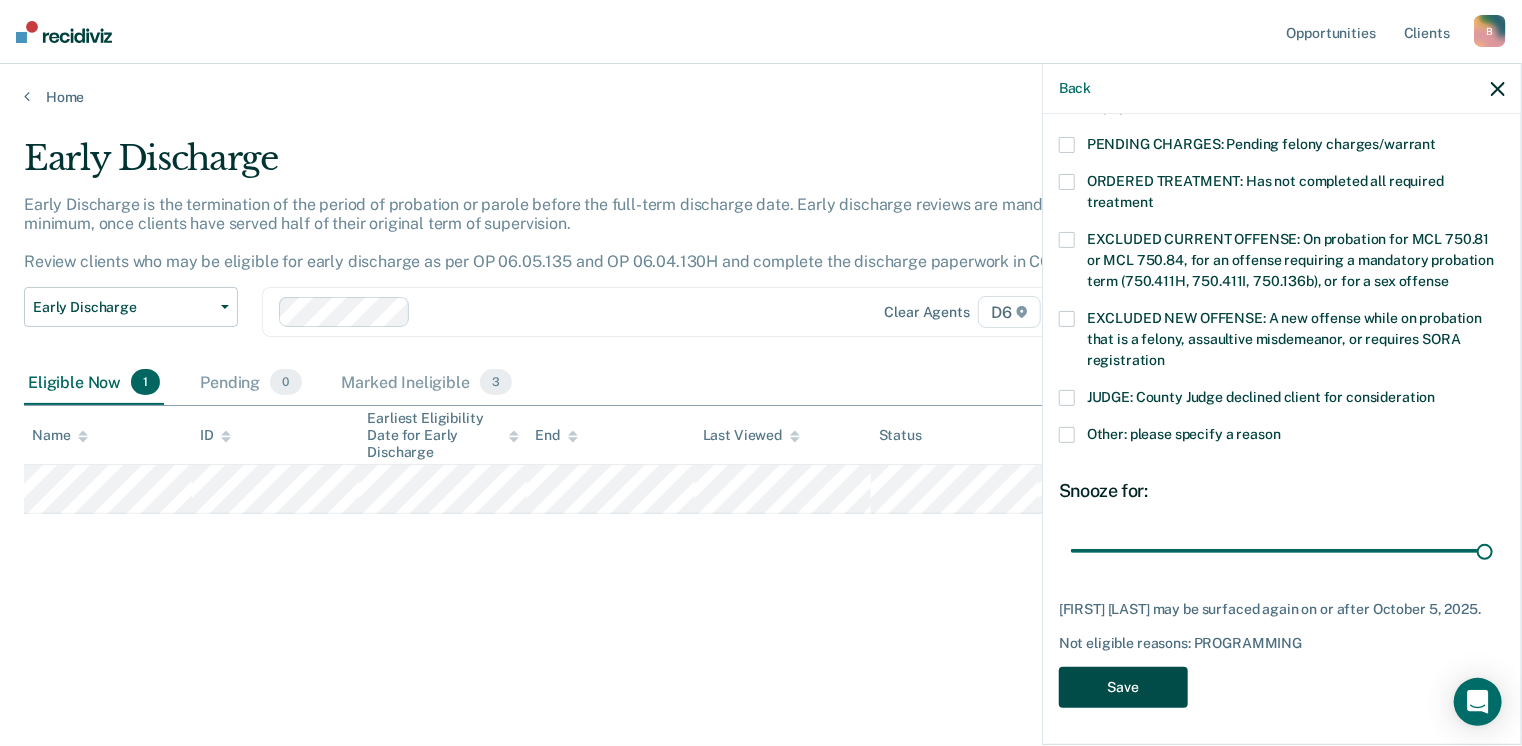 click on "Save" at bounding box center (1123, 687) 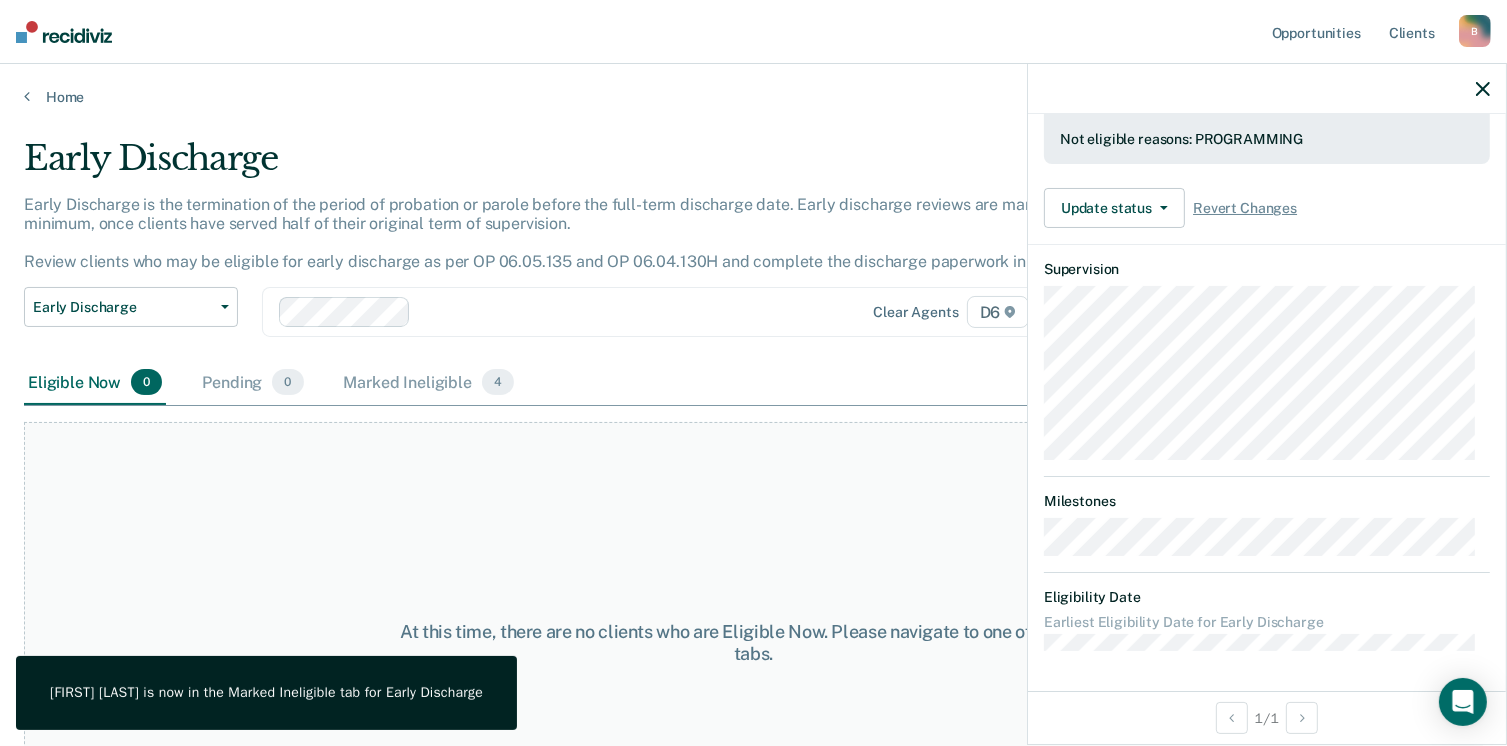 scroll, scrollTop: 540, scrollLeft: 0, axis: vertical 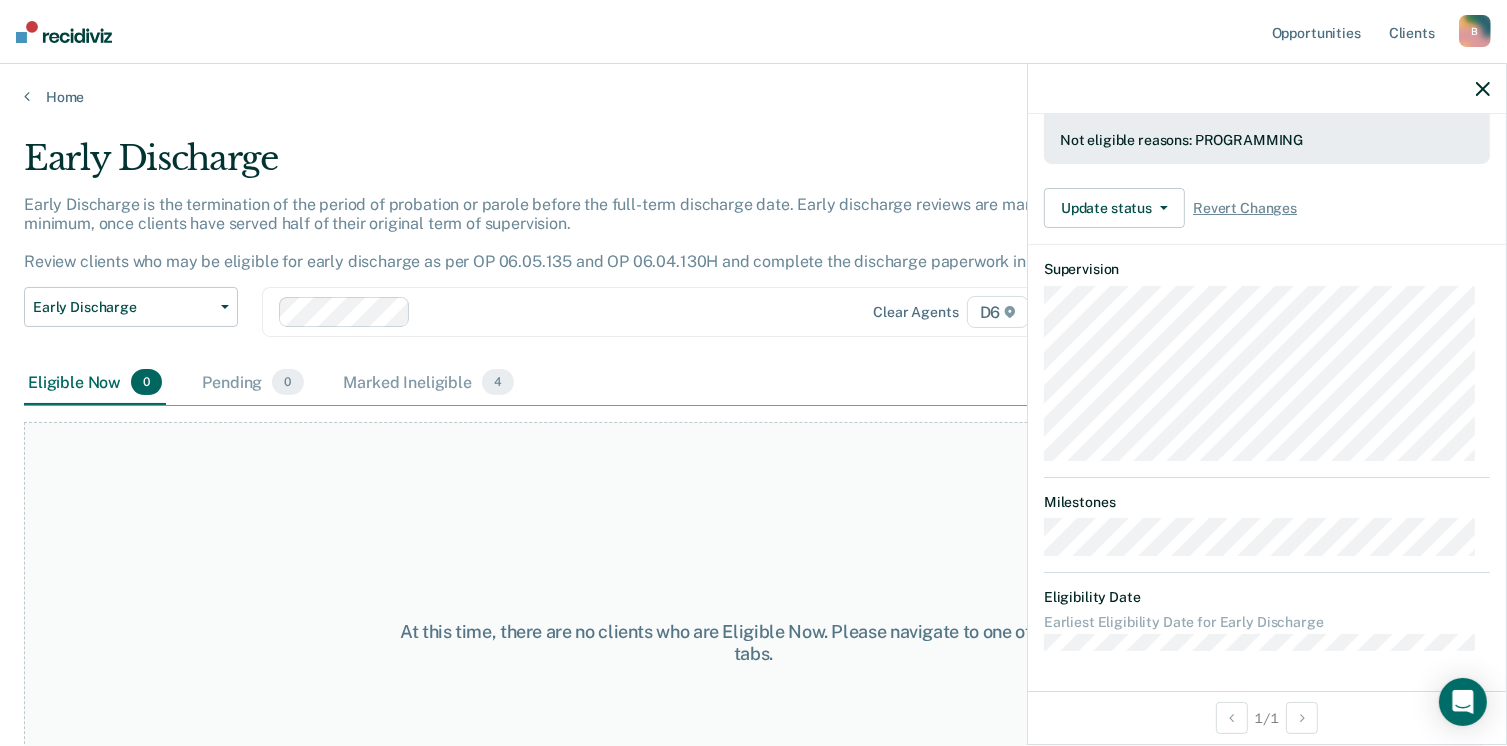 click on "At this time, there are no clients who are Eligible Now. Please navigate to one of the other tabs." at bounding box center [753, 643] 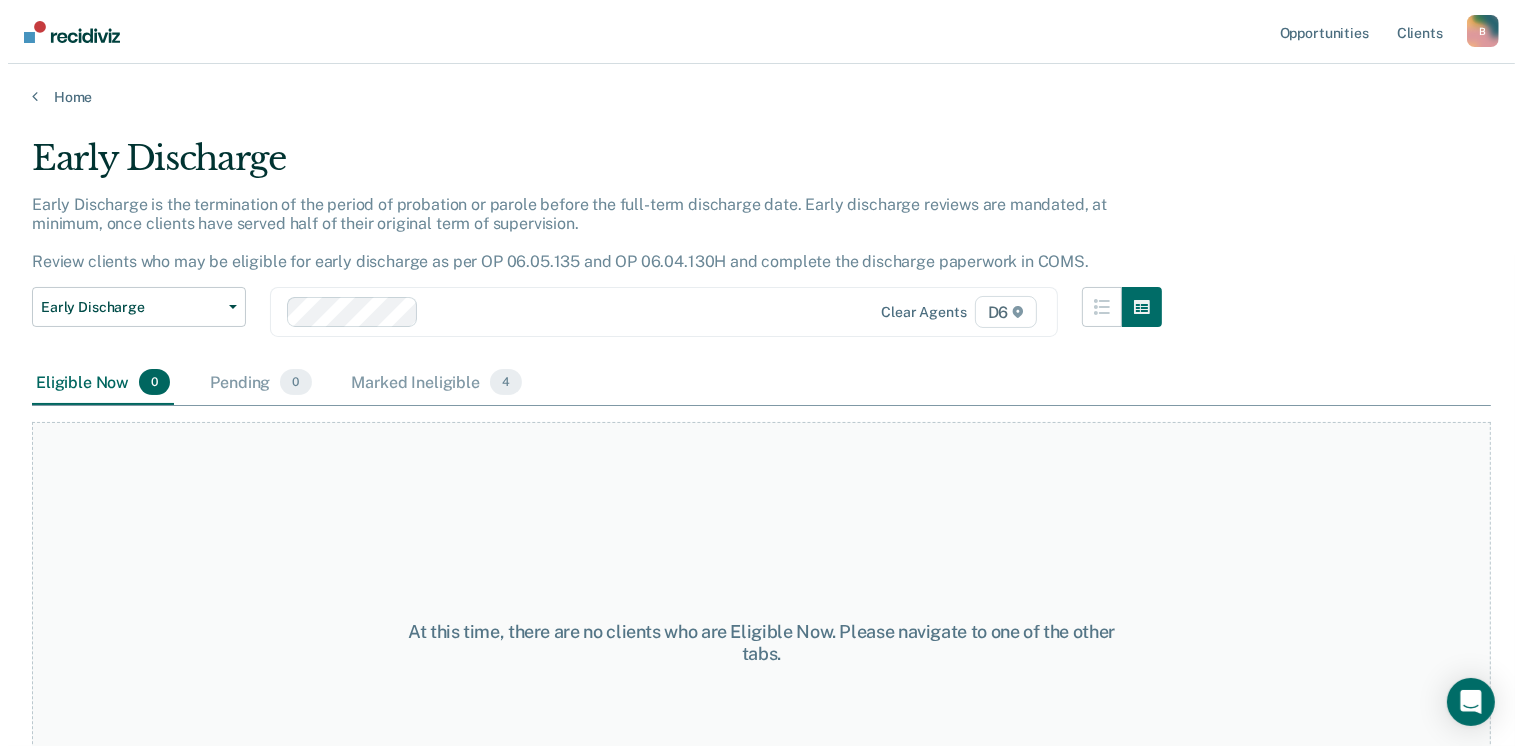 scroll, scrollTop: 0, scrollLeft: 0, axis: both 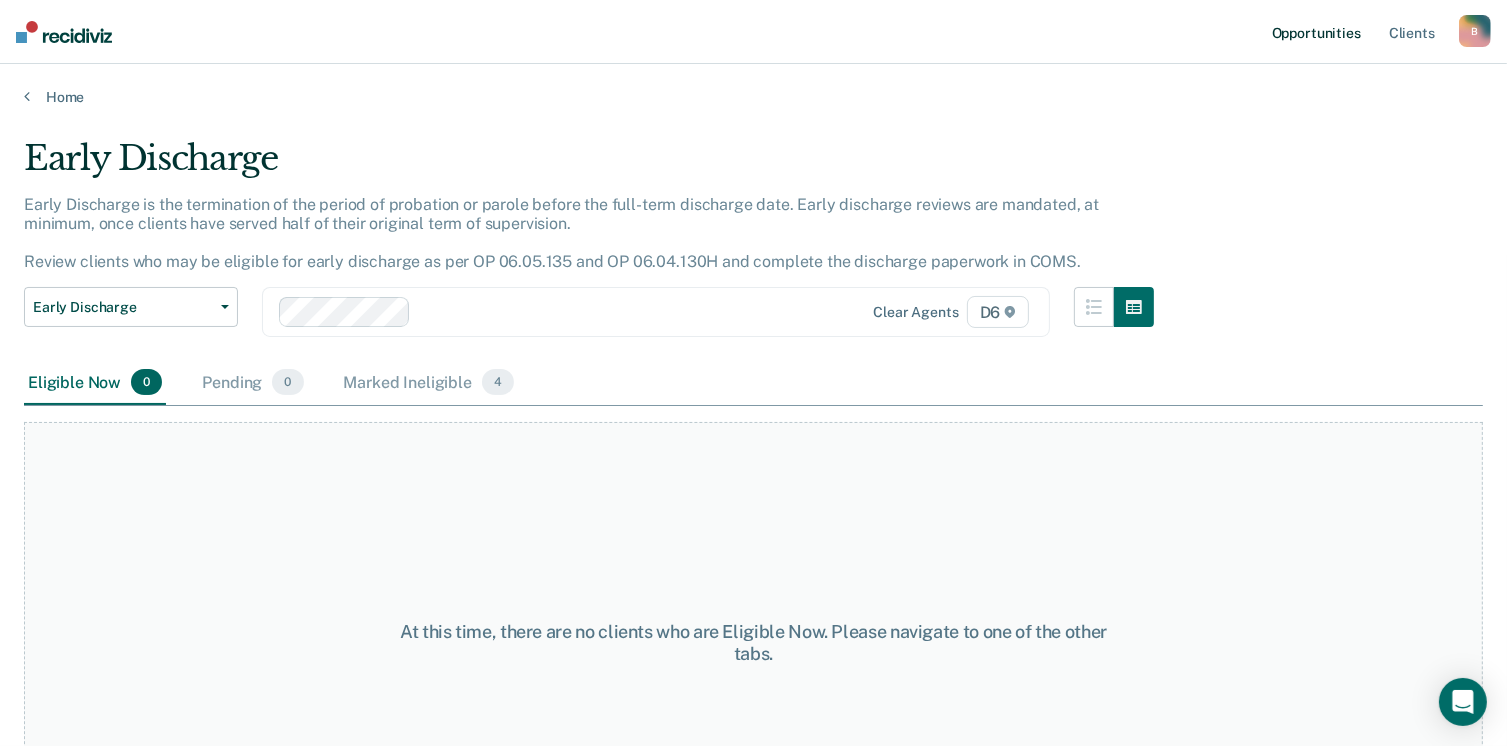 click on "Opportunities" at bounding box center (1316, 32) 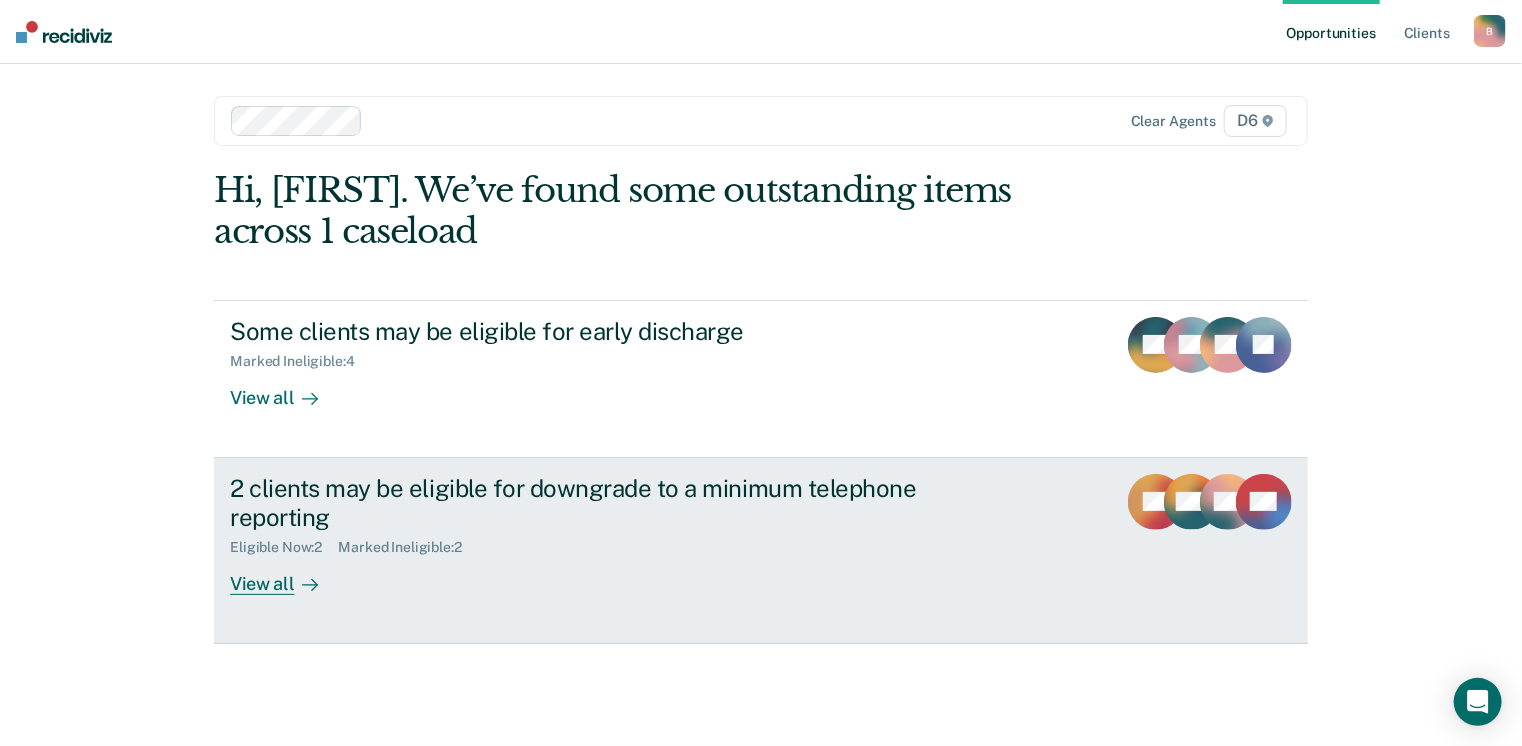 click on "View all" at bounding box center (286, 575) 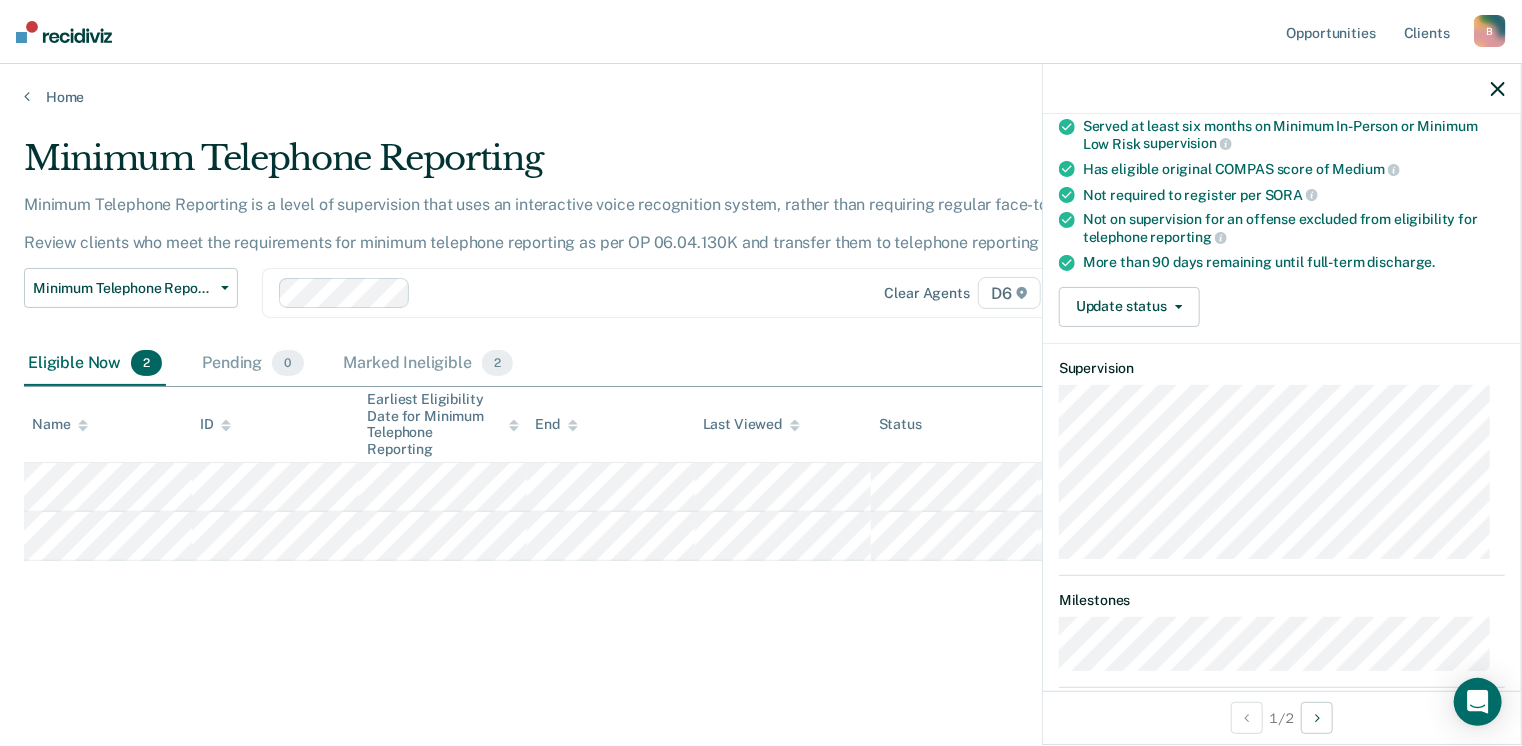 scroll, scrollTop: 200, scrollLeft: 0, axis: vertical 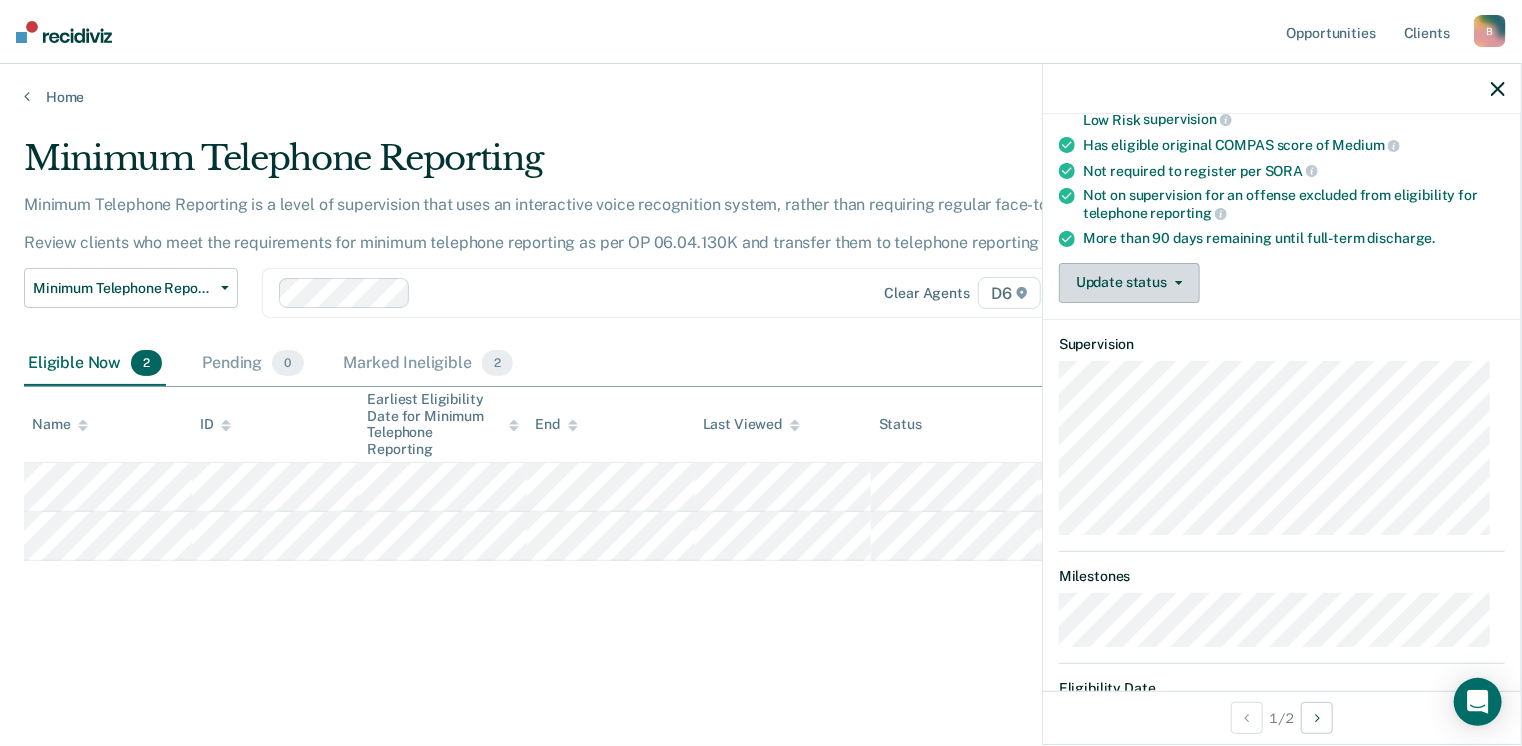 click on "Update status" at bounding box center (1129, 283) 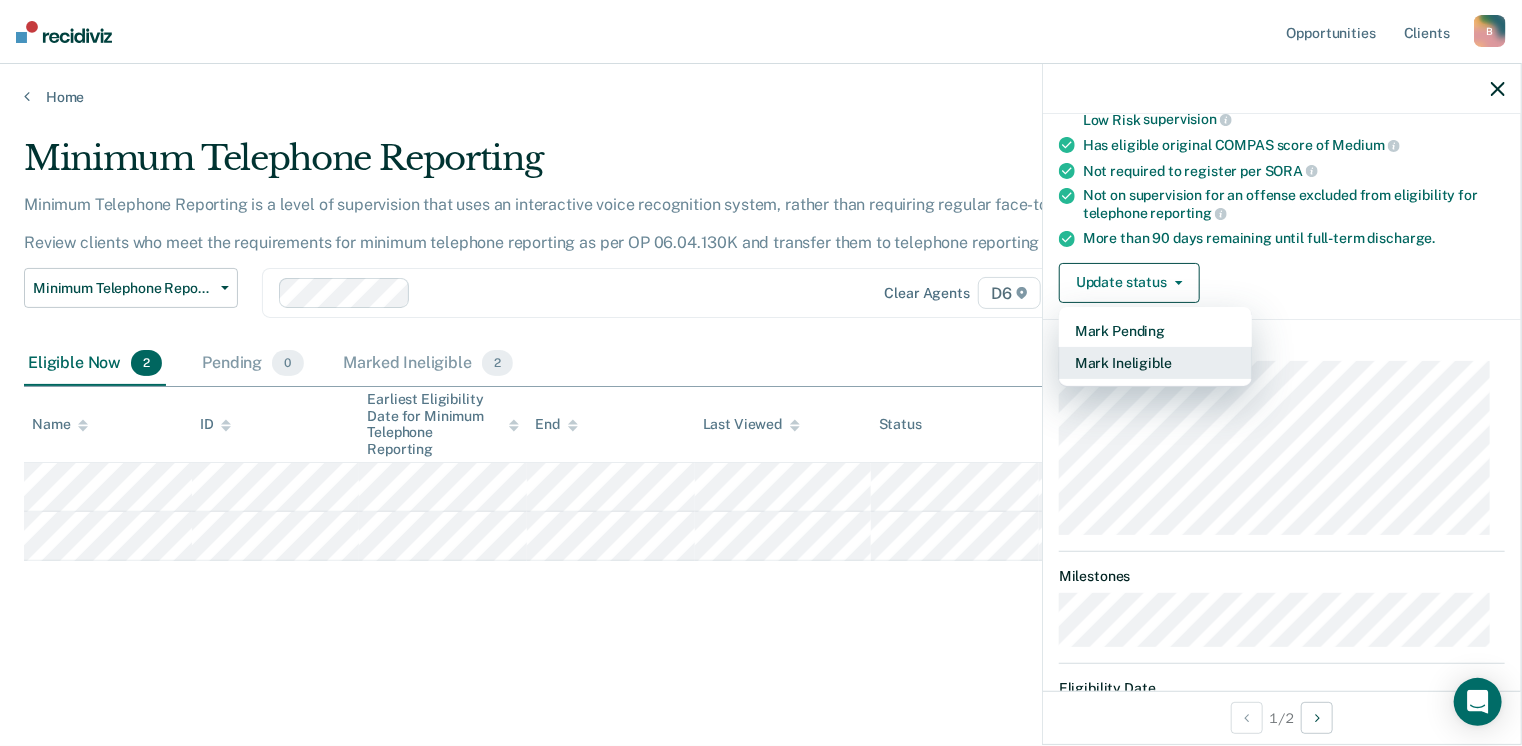 click on "Mark Ineligible" at bounding box center (1155, 363) 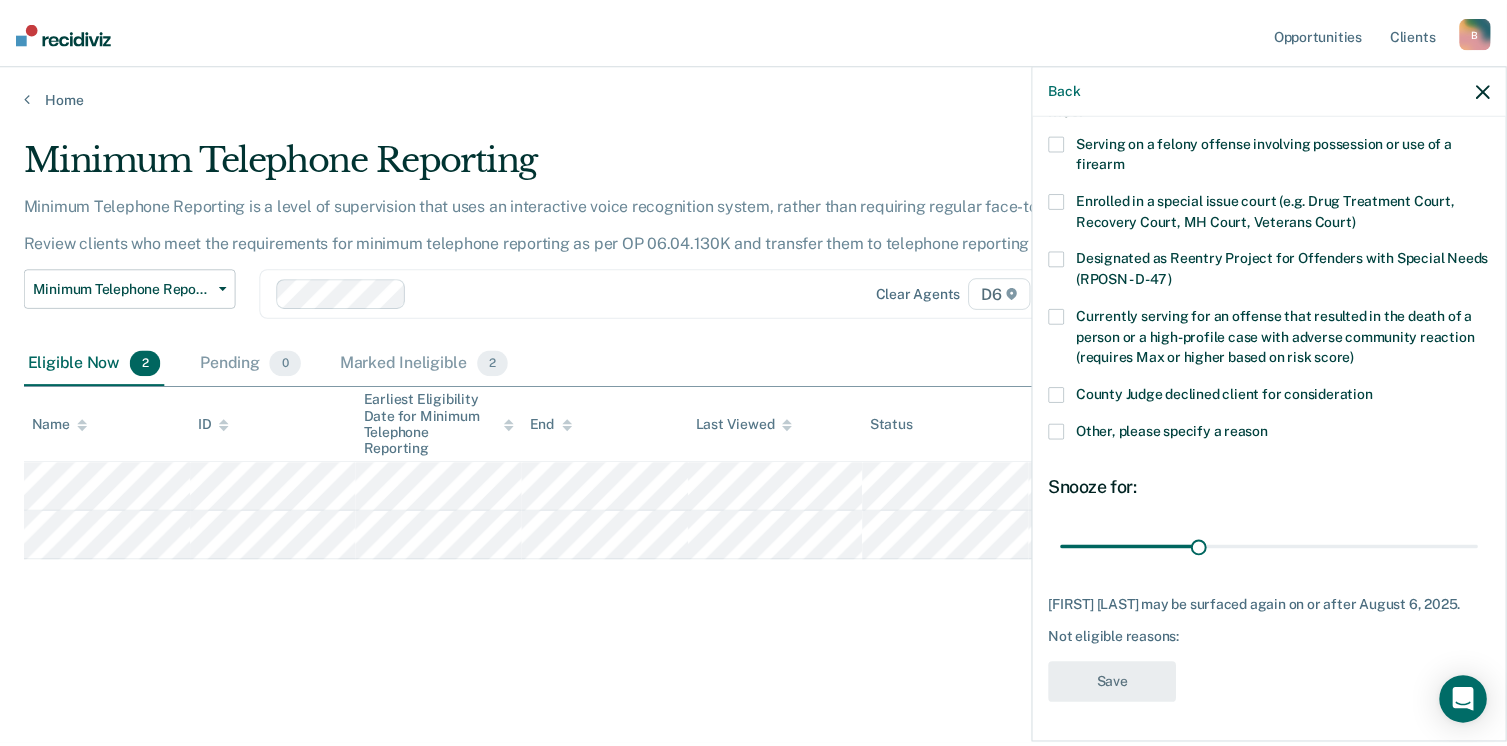 scroll, scrollTop: 129, scrollLeft: 0, axis: vertical 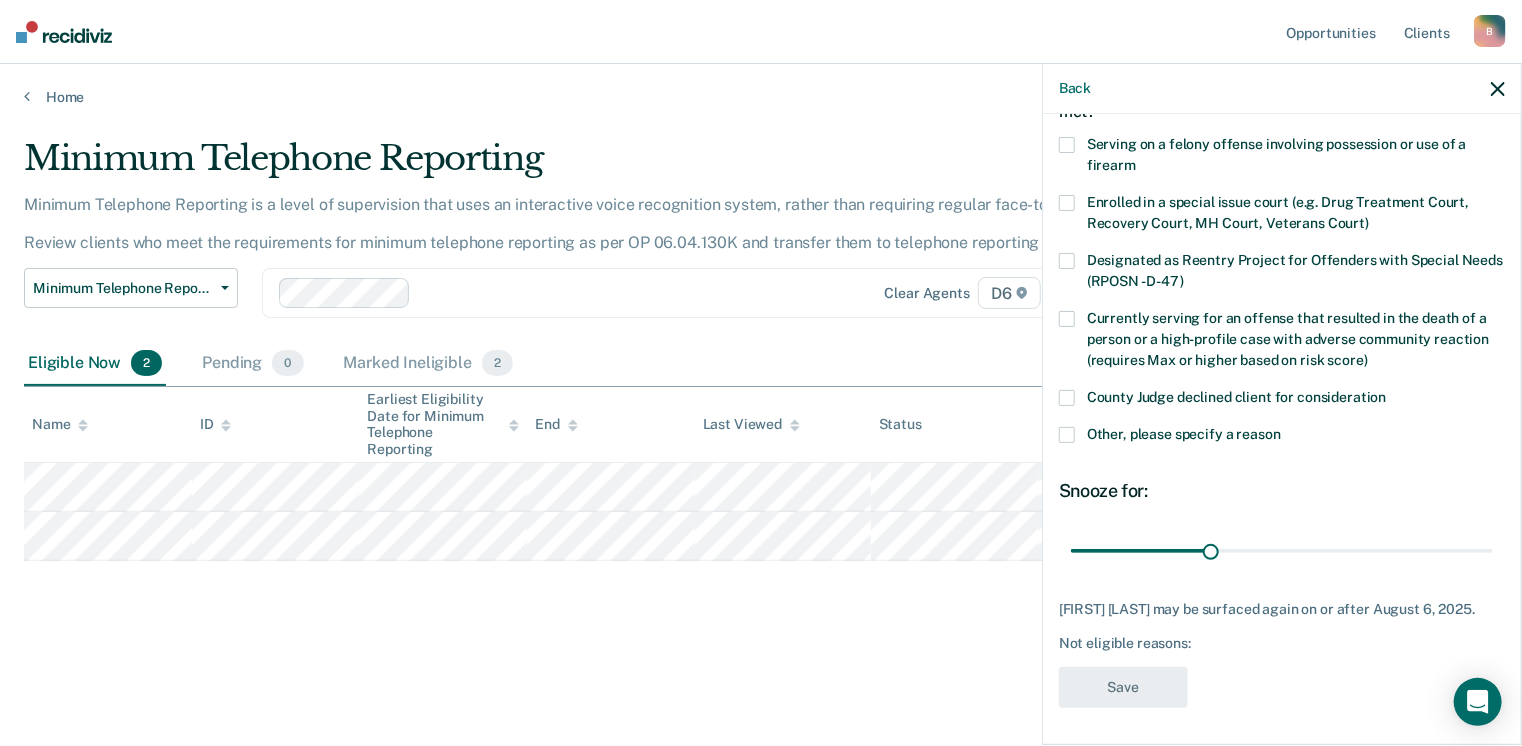 click at bounding box center (1067, 398) 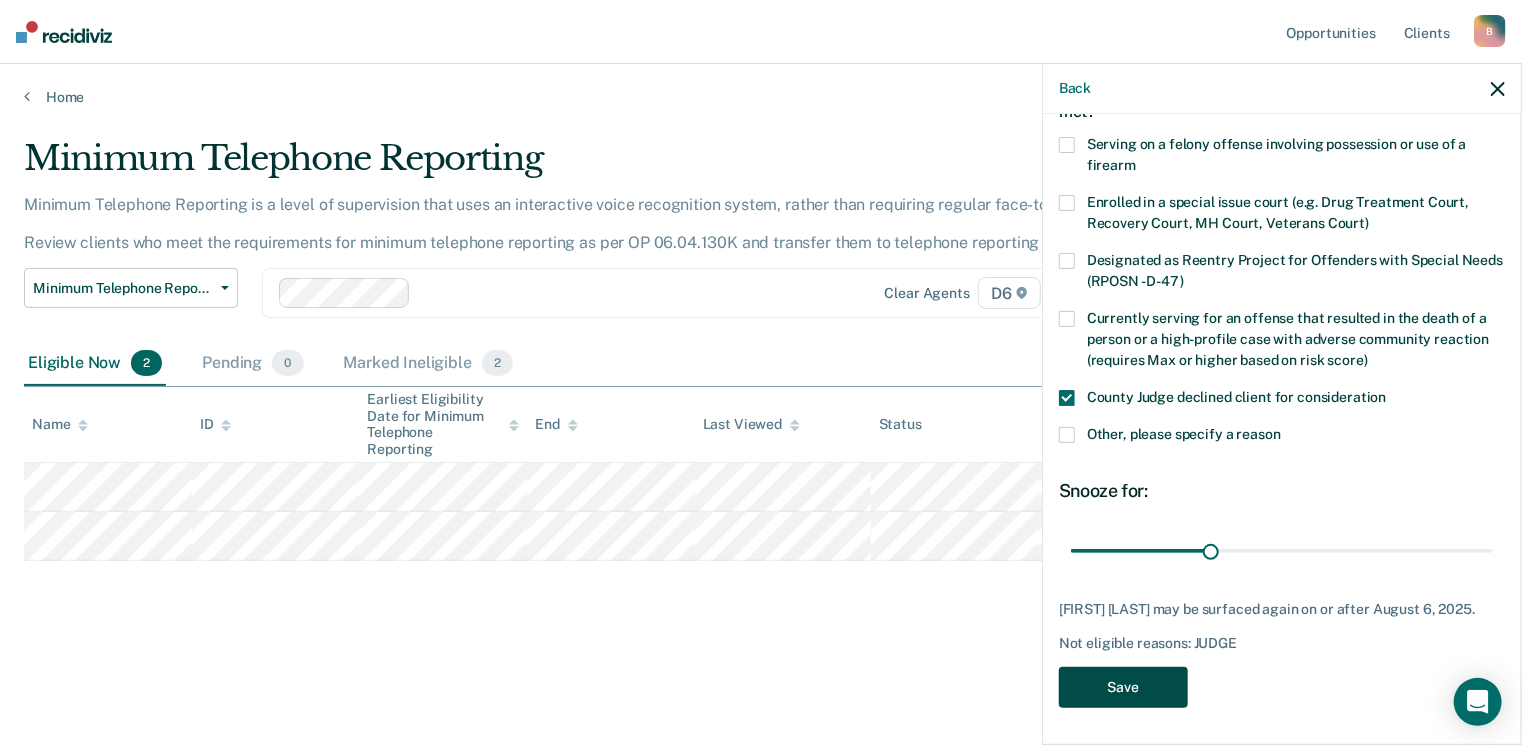 click on "Save" at bounding box center (1123, 687) 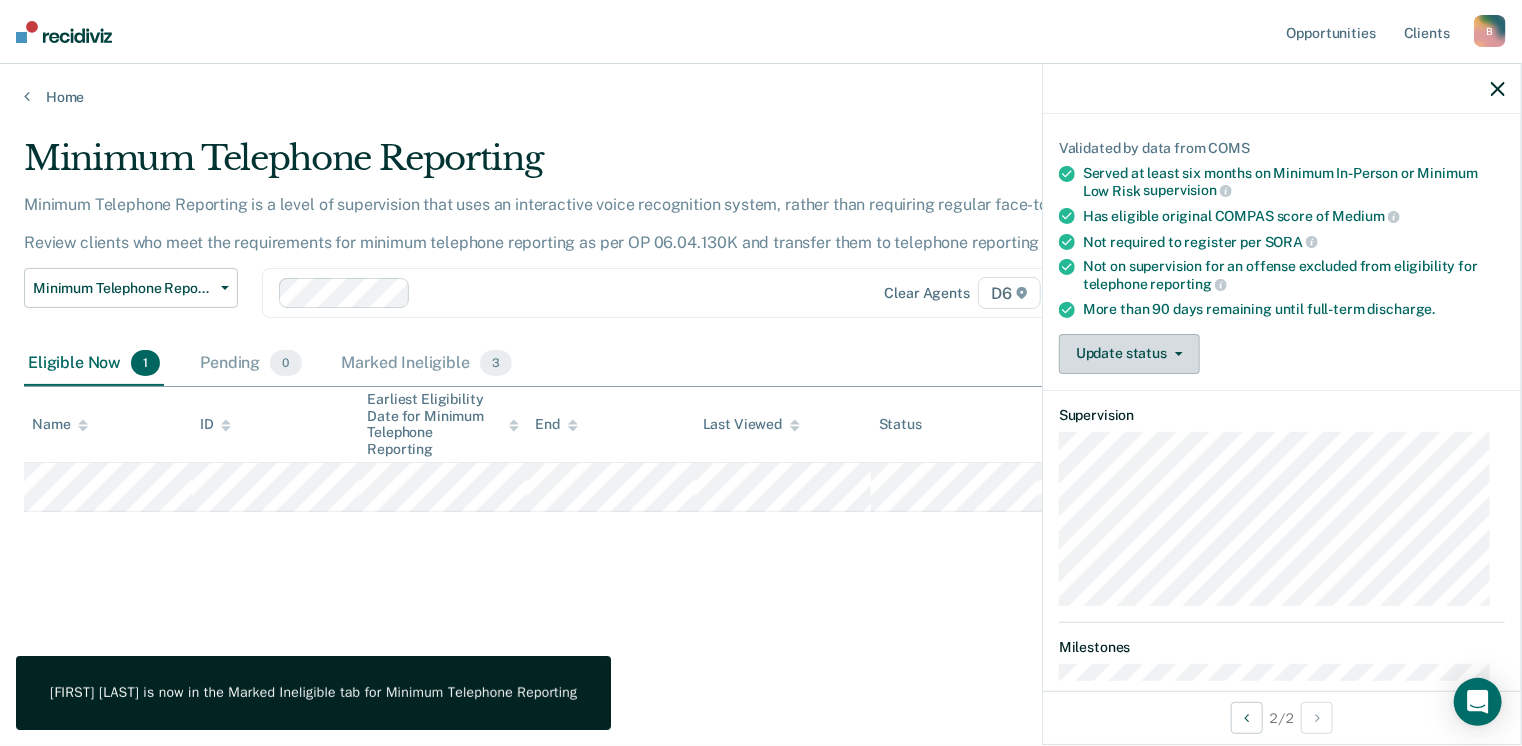click on "Update status" at bounding box center (1129, 354) 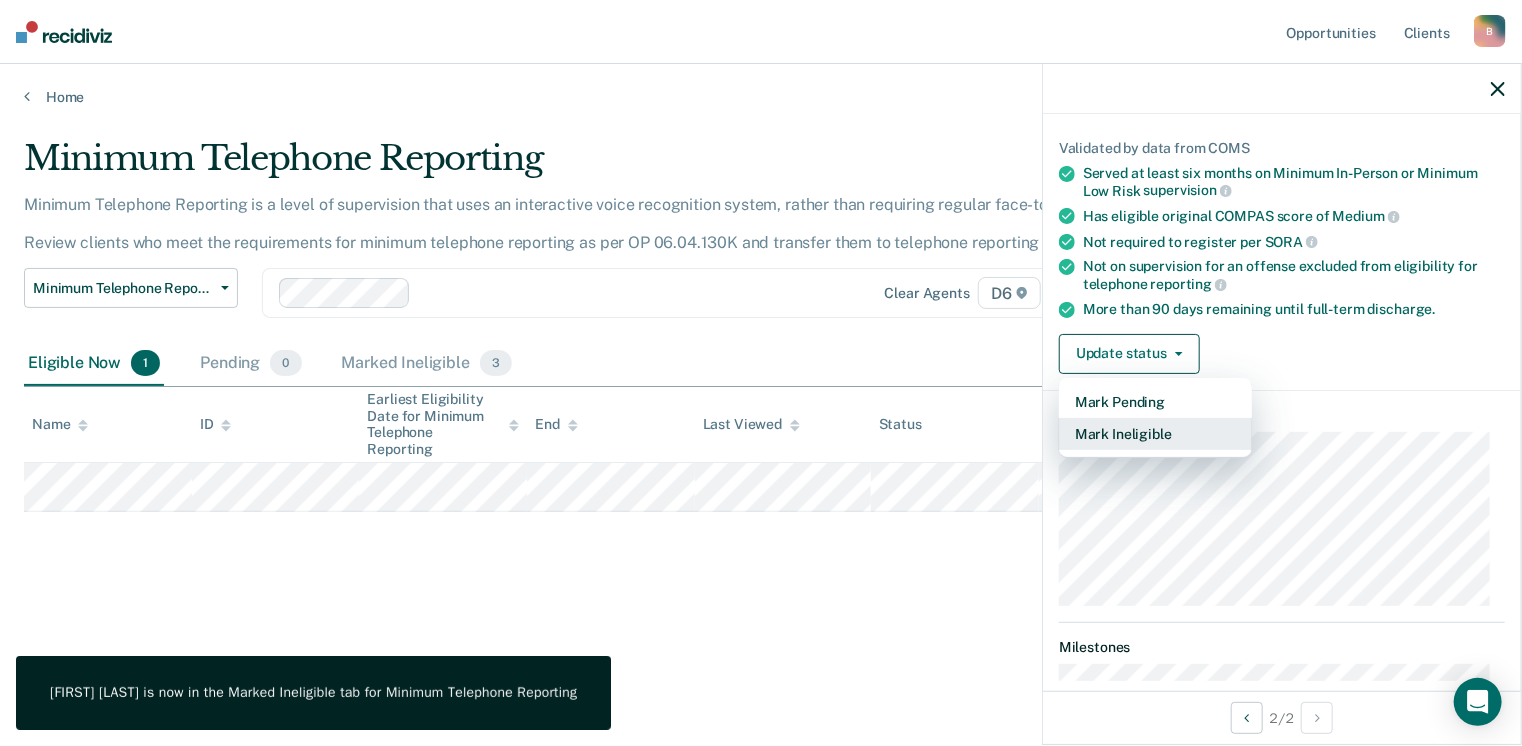click on "Mark Ineligible" at bounding box center [1155, 434] 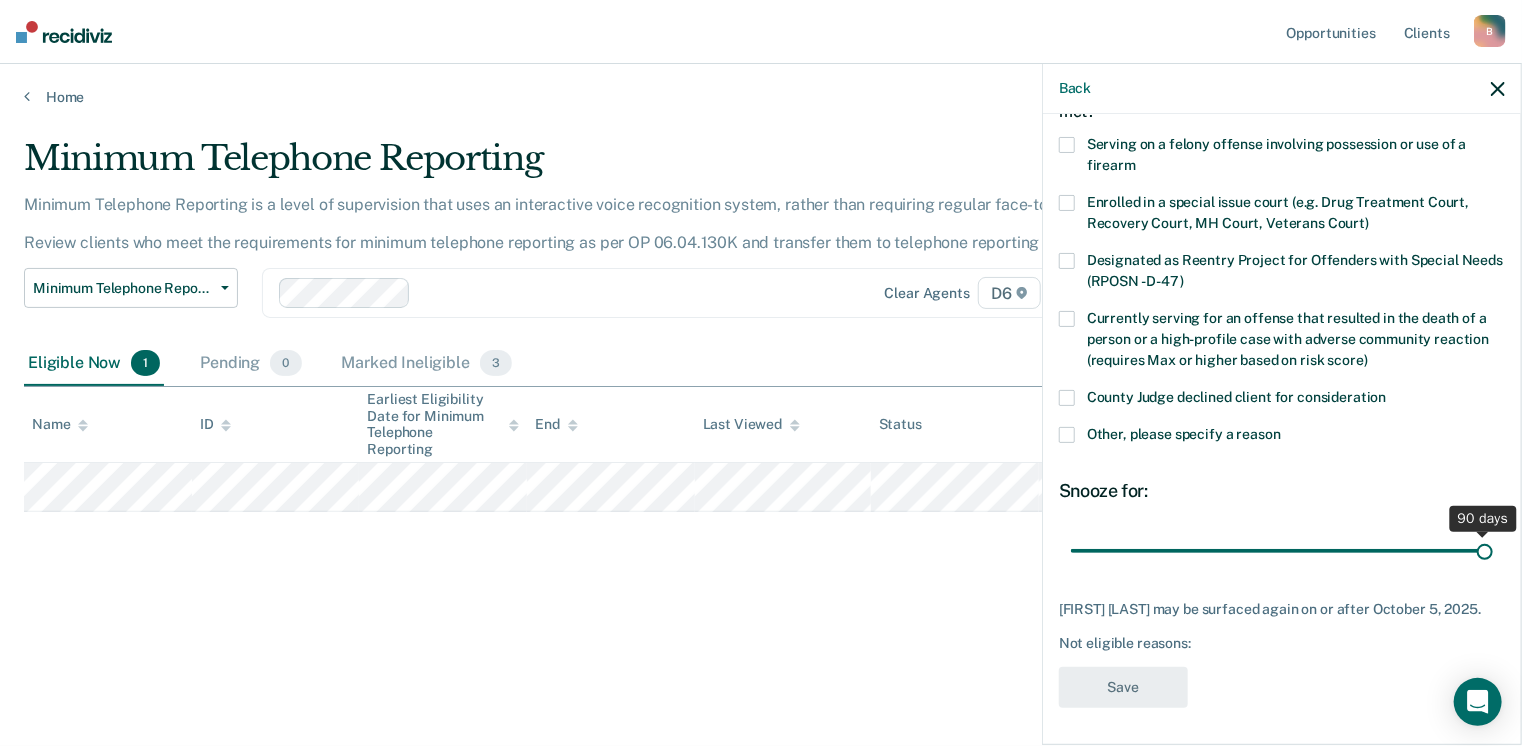drag, startPoint x: 1208, startPoint y: 549, endPoint x: 1477, endPoint y: 532, distance: 269.53665 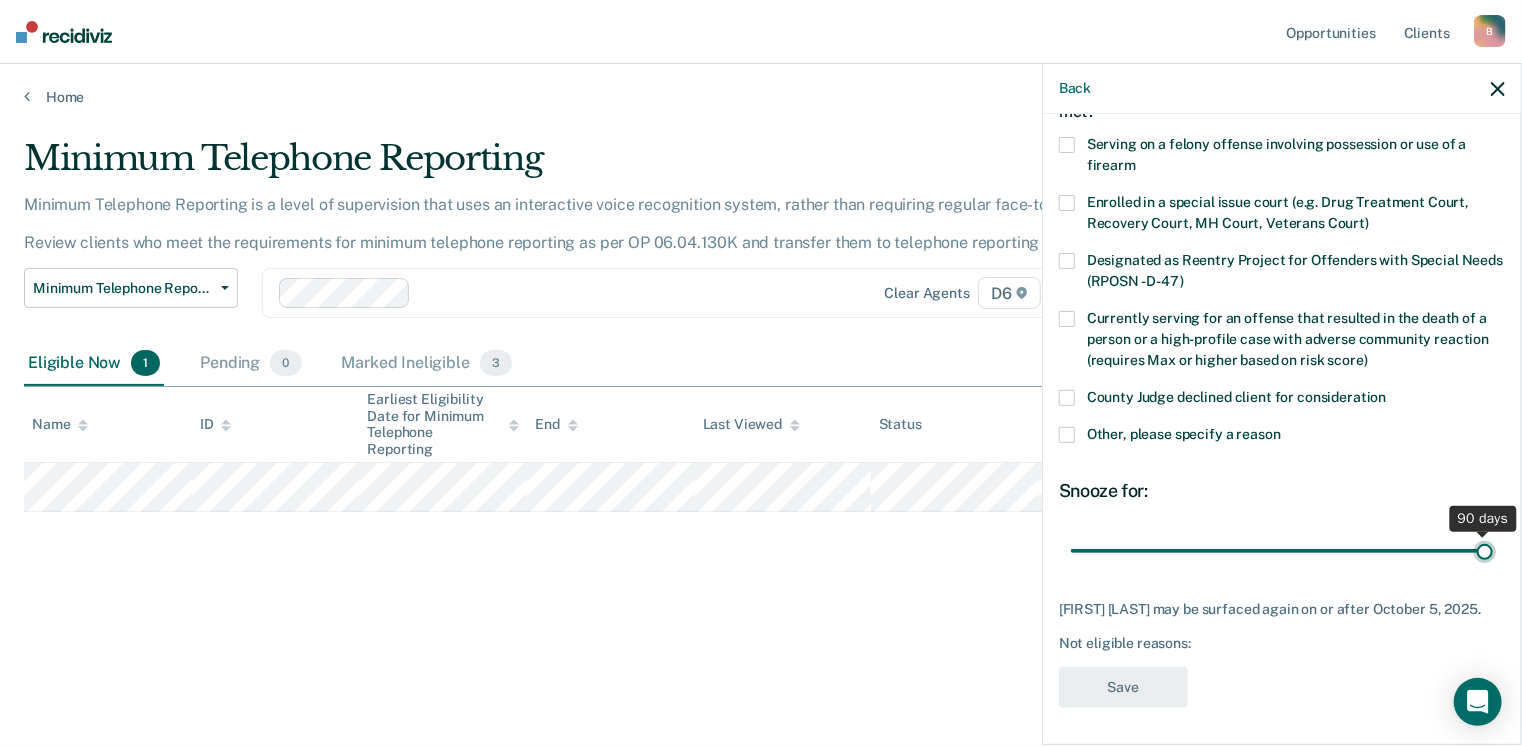 type on "90" 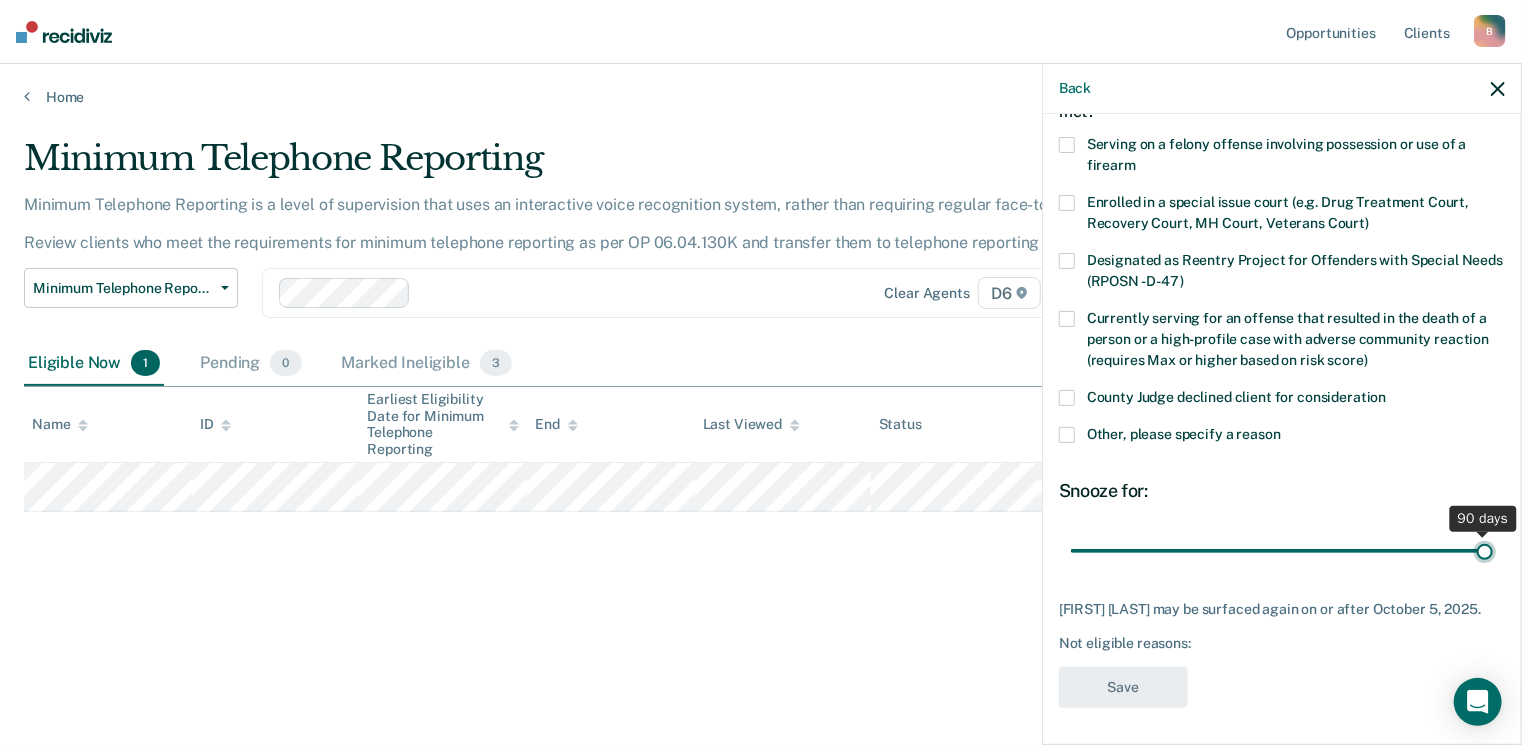 click at bounding box center (1282, 551) 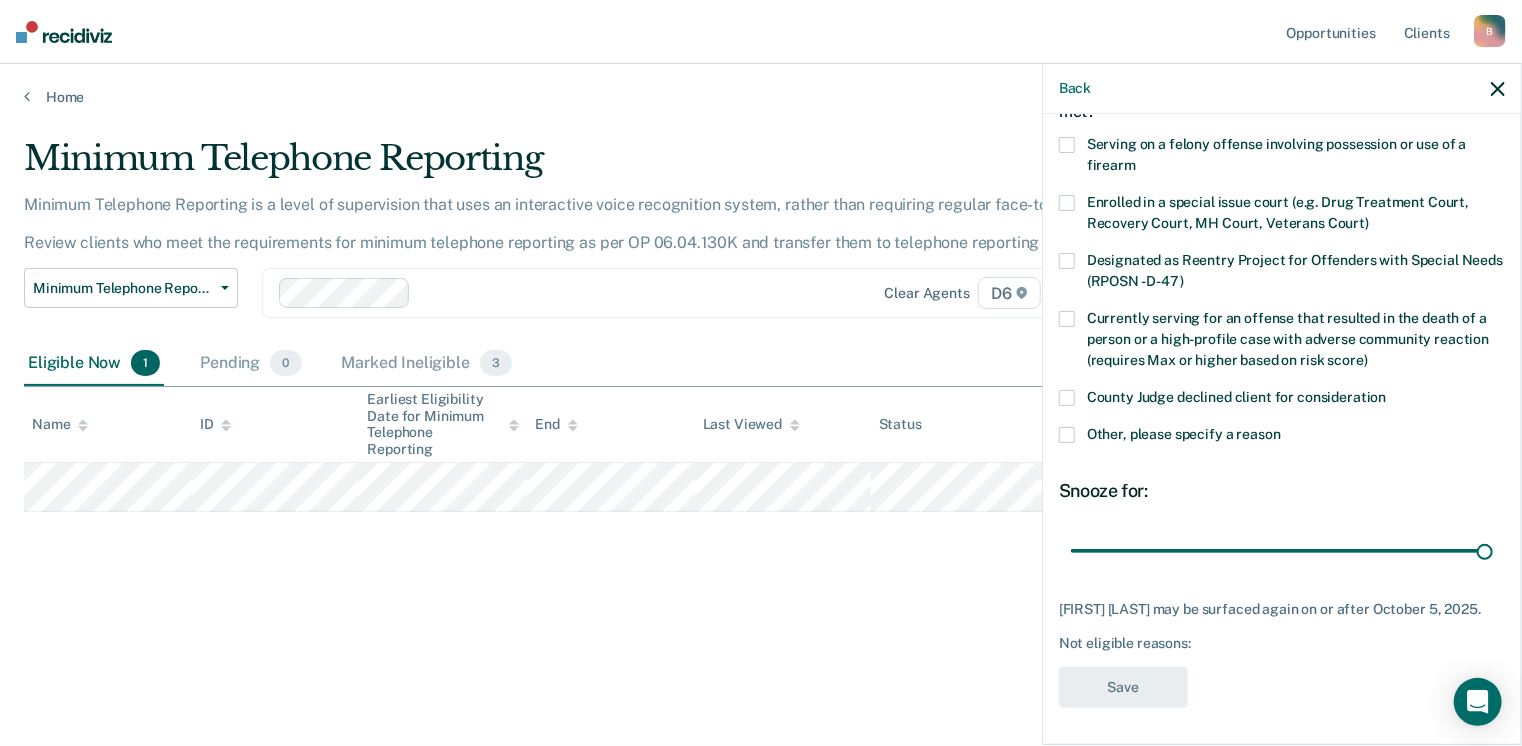 click on "County Judge declined client for consideration" at bounding box center (1282, 400) 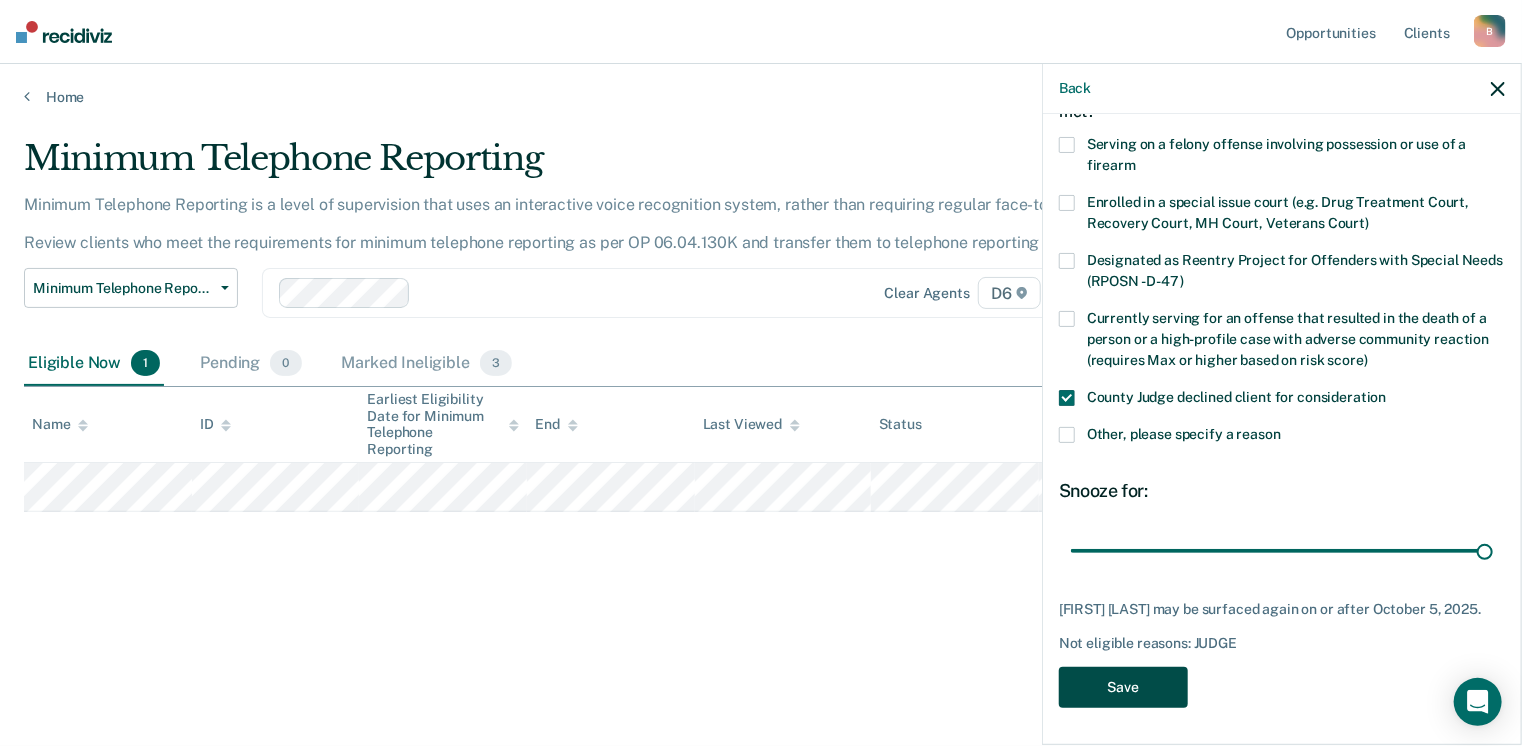 click on "Save" at bounding box center (1123, 687) 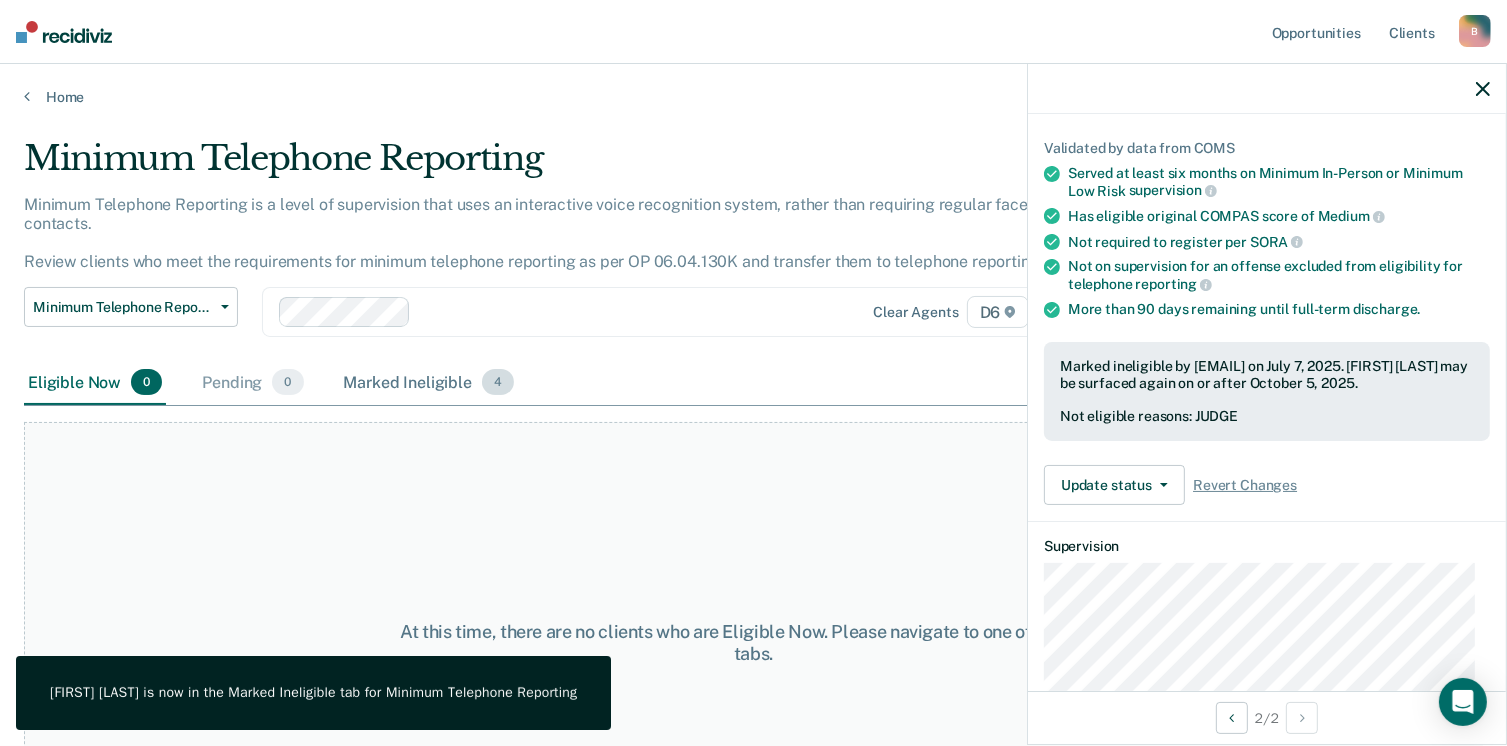 click on "Marked Ineligible 4" at bounding box center [429, 383] 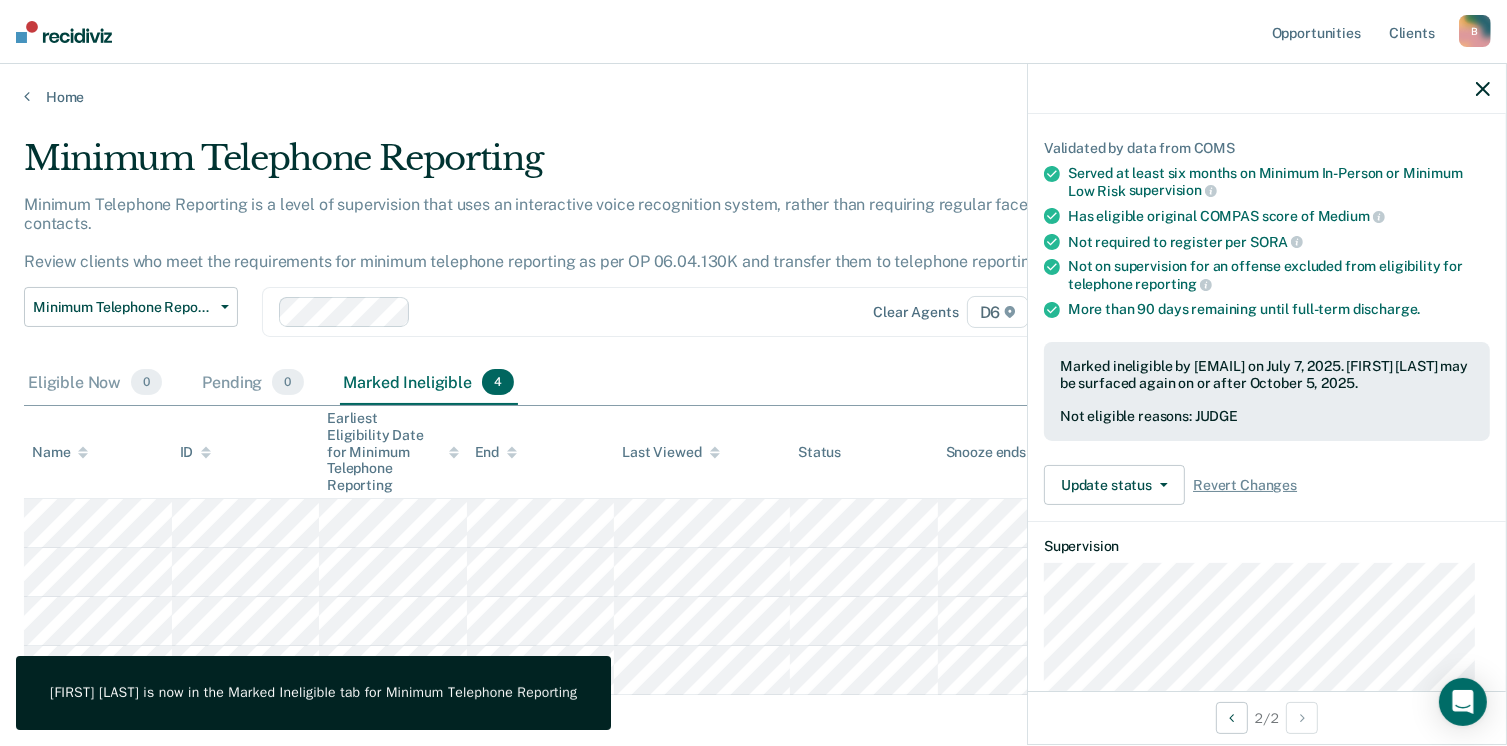scroll, scrollTop: 71, scrollLeft: 0, axis: vertical 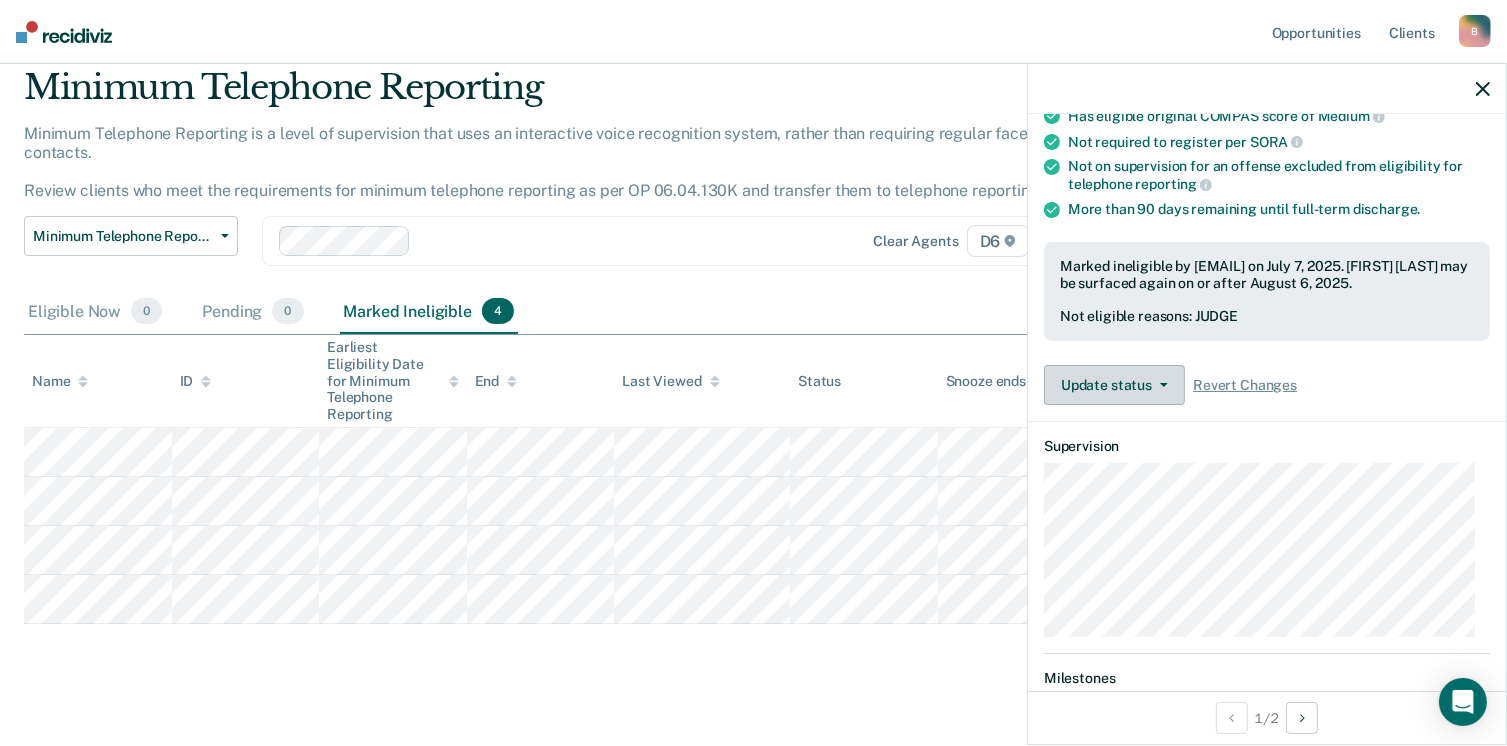 click on "Update status" at bounding box center (1114, 385) 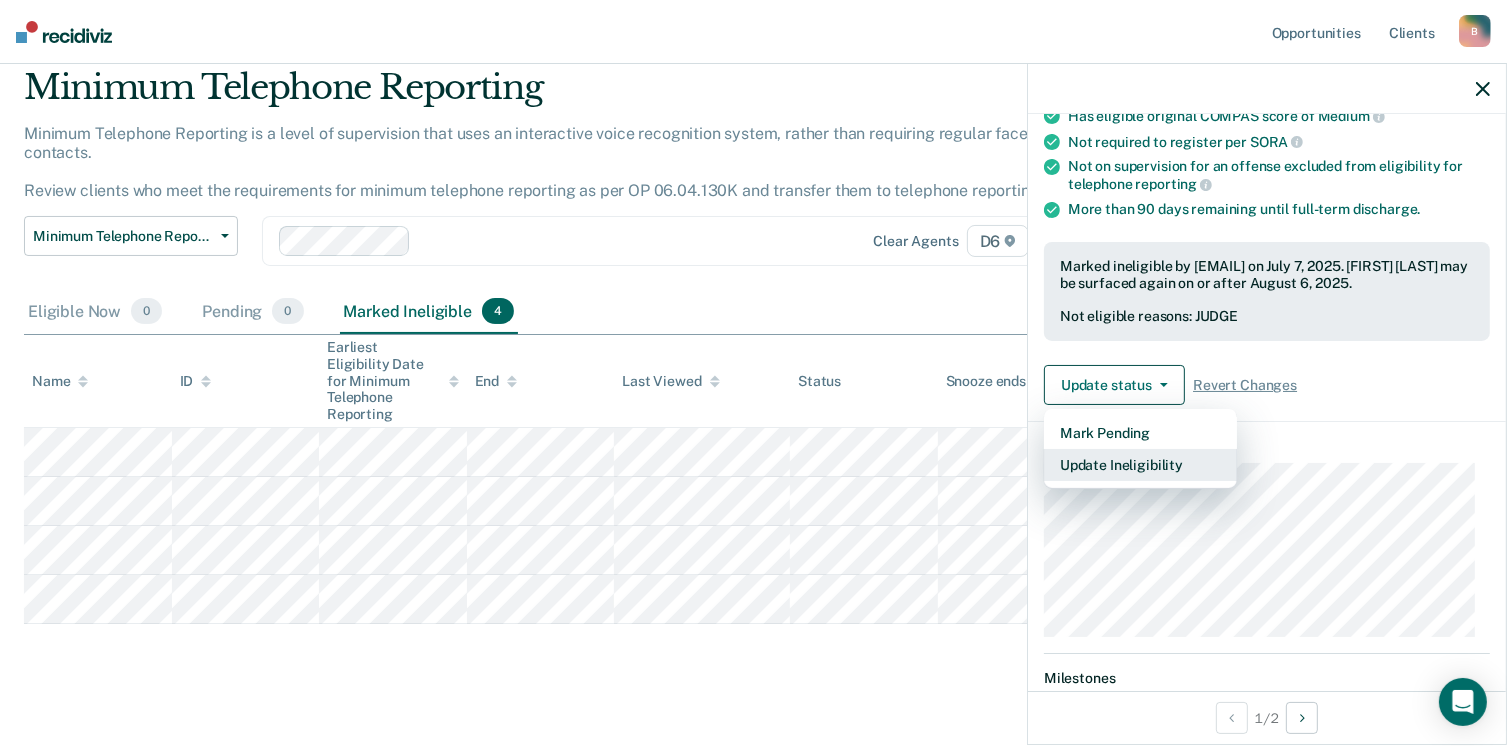 click on "Update Ineligibility" at bounding box center [1140, 465] 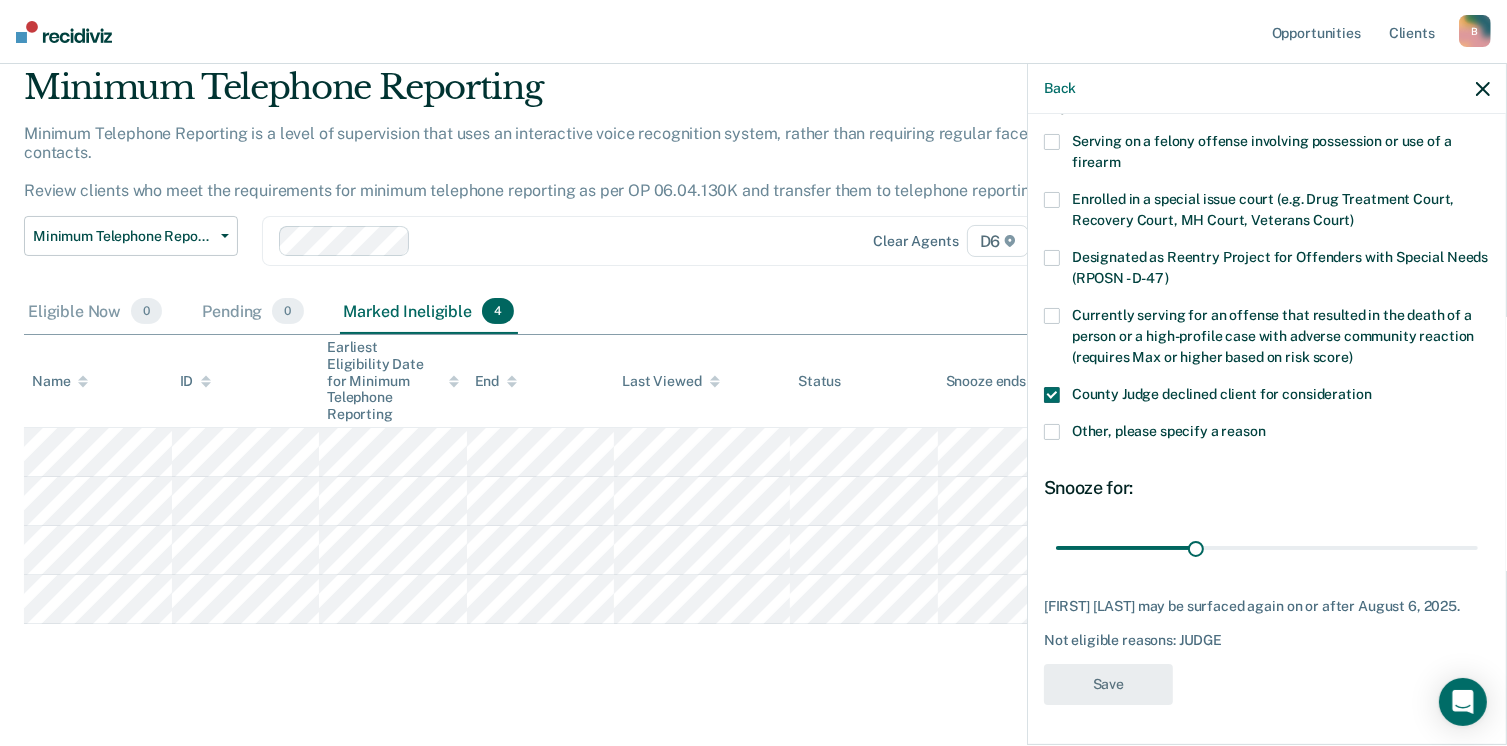 scroll, scrollTop: 129, scrollLeft: 0, axis: vertical 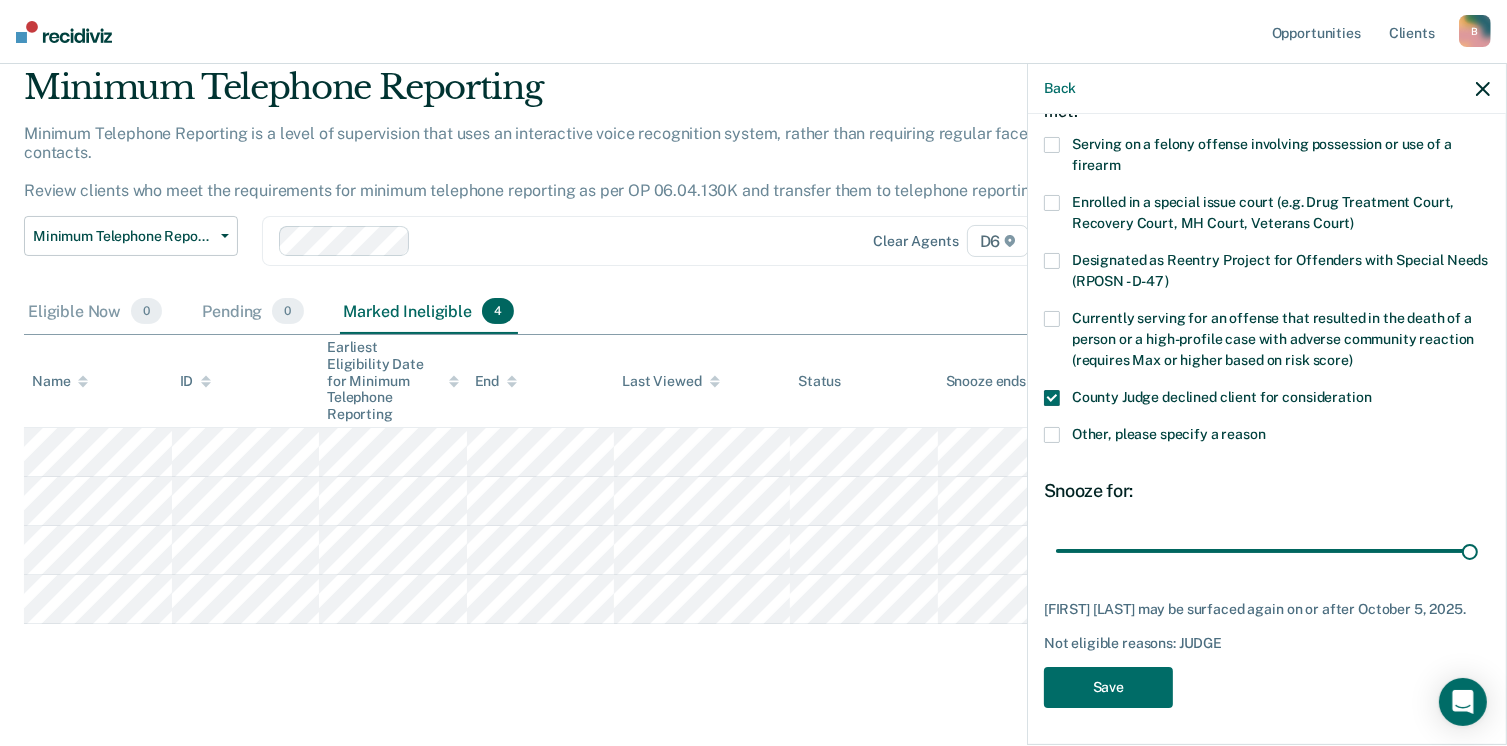 drag, startPoint x: 1191, startPoint y: 549, endPoint x: 1521, endPoint y: 540, distance: 330.1227 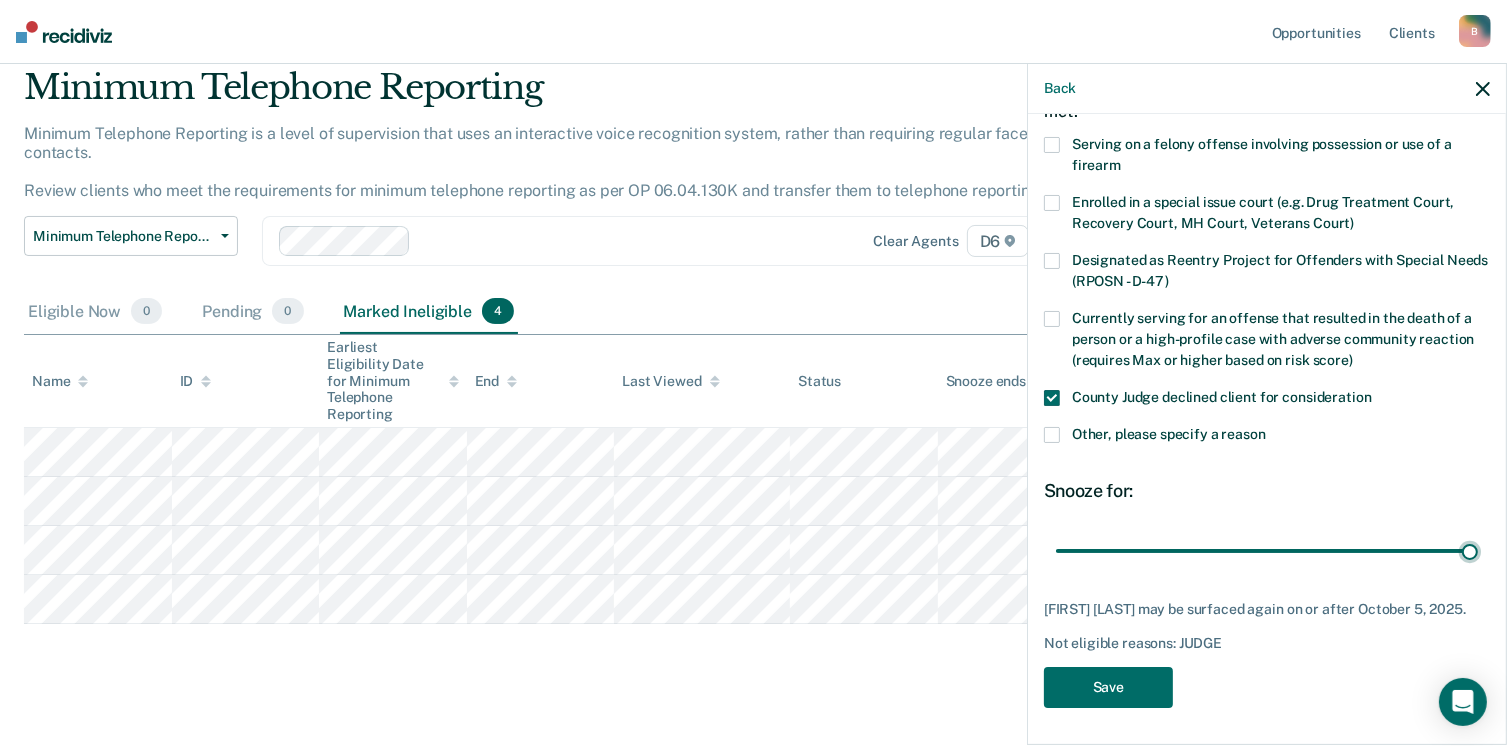 type on "90" 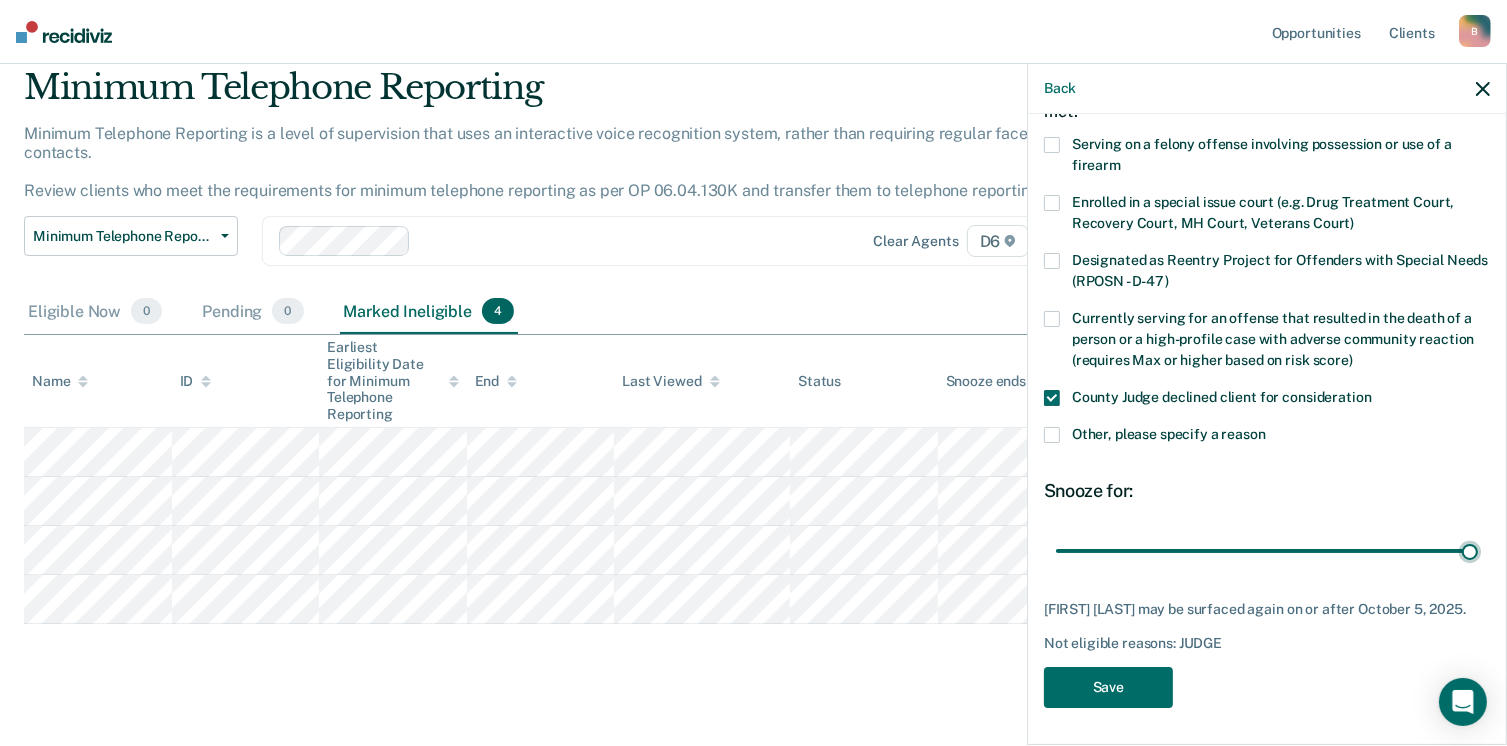 click at bounding box center [1267, 551] 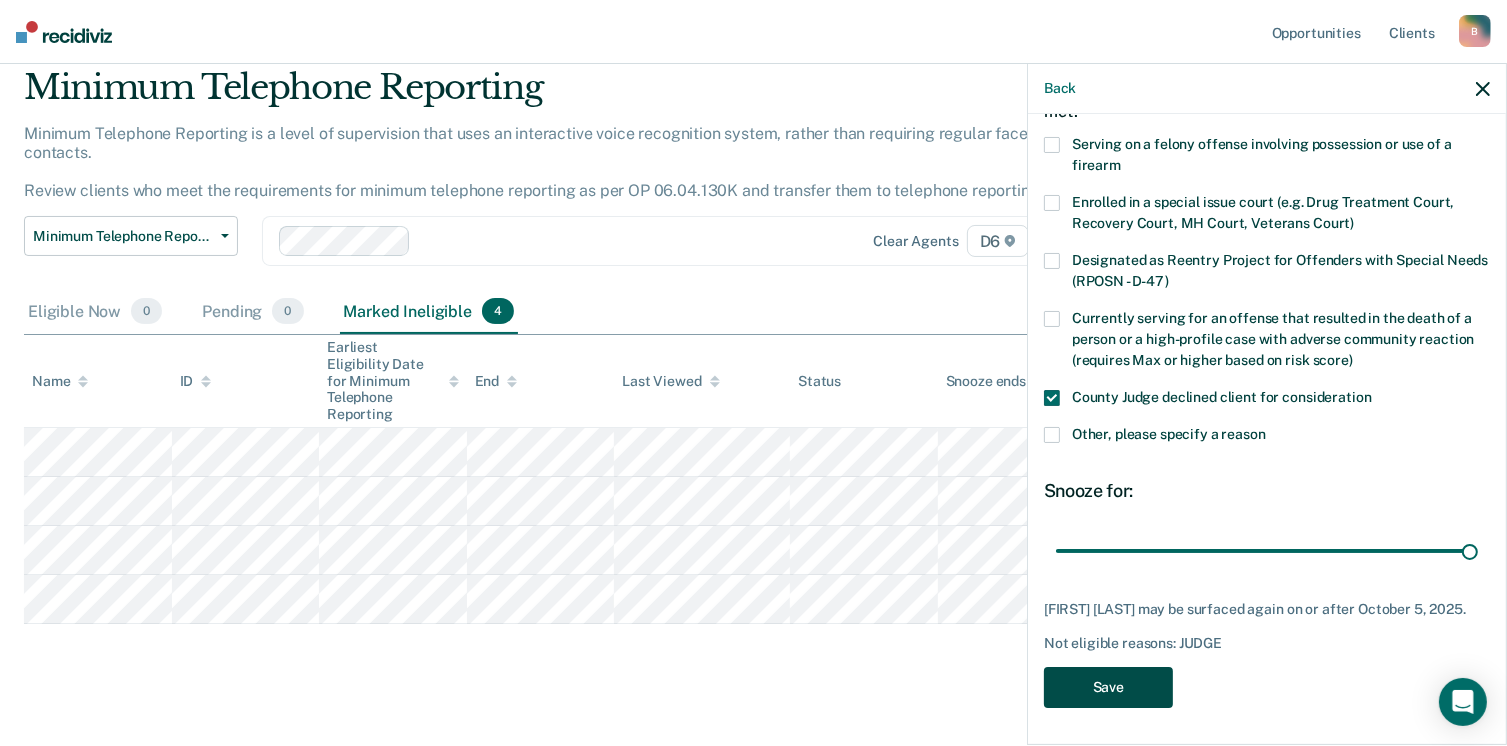 click on "Save" at bounding box center (1108, 687) 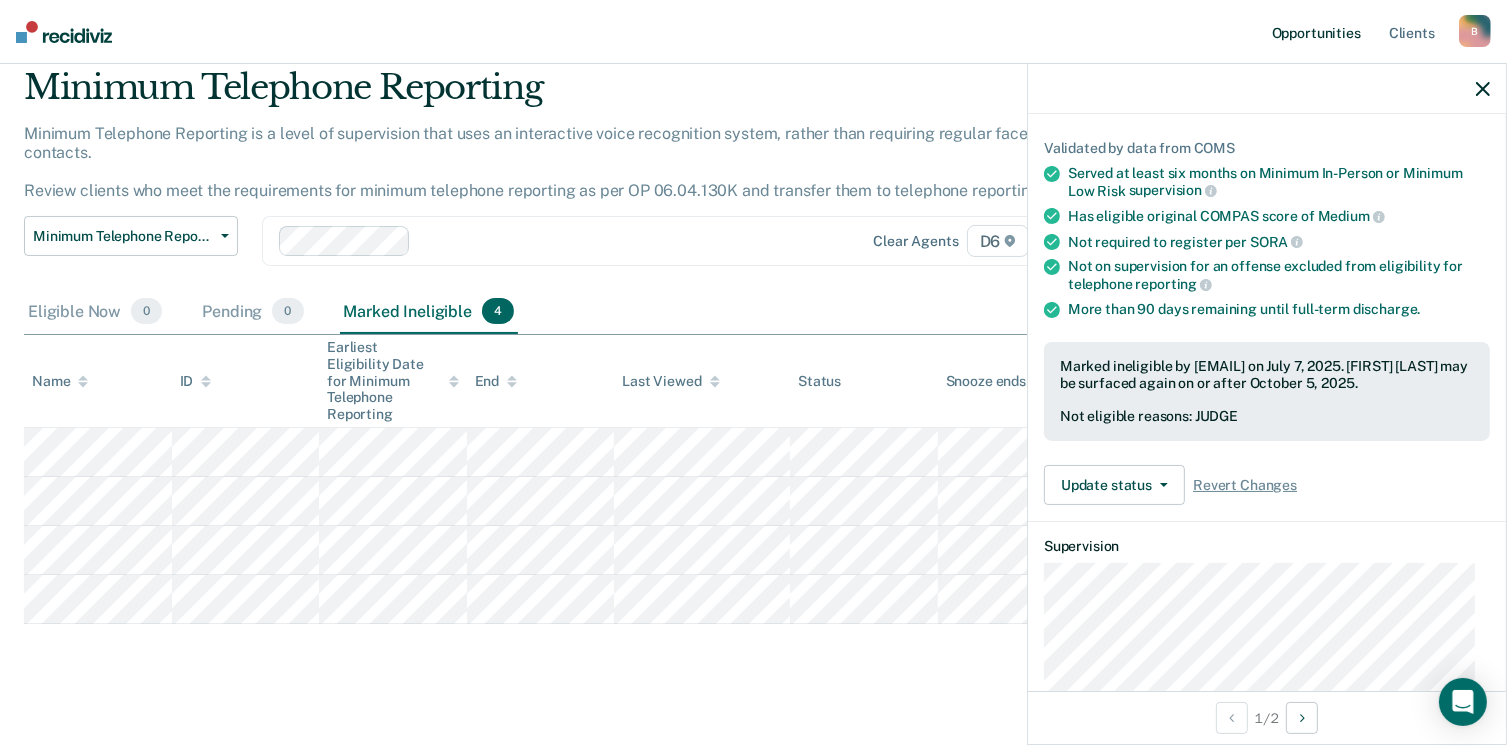 click on "Opportunities" at bounding box center (1316, 32) 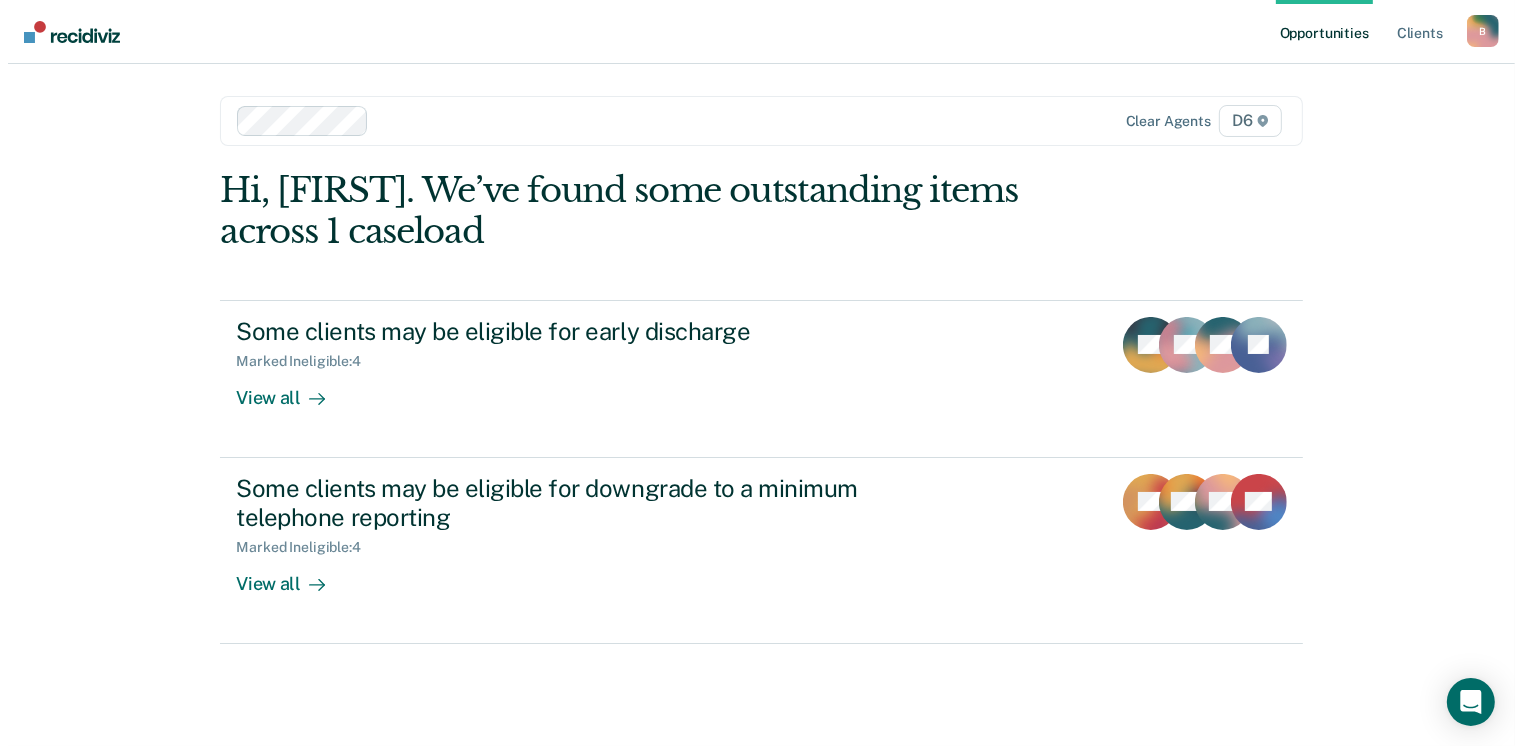 scroll, scrollTop: 0, scrollLeft: 0, axis: both 